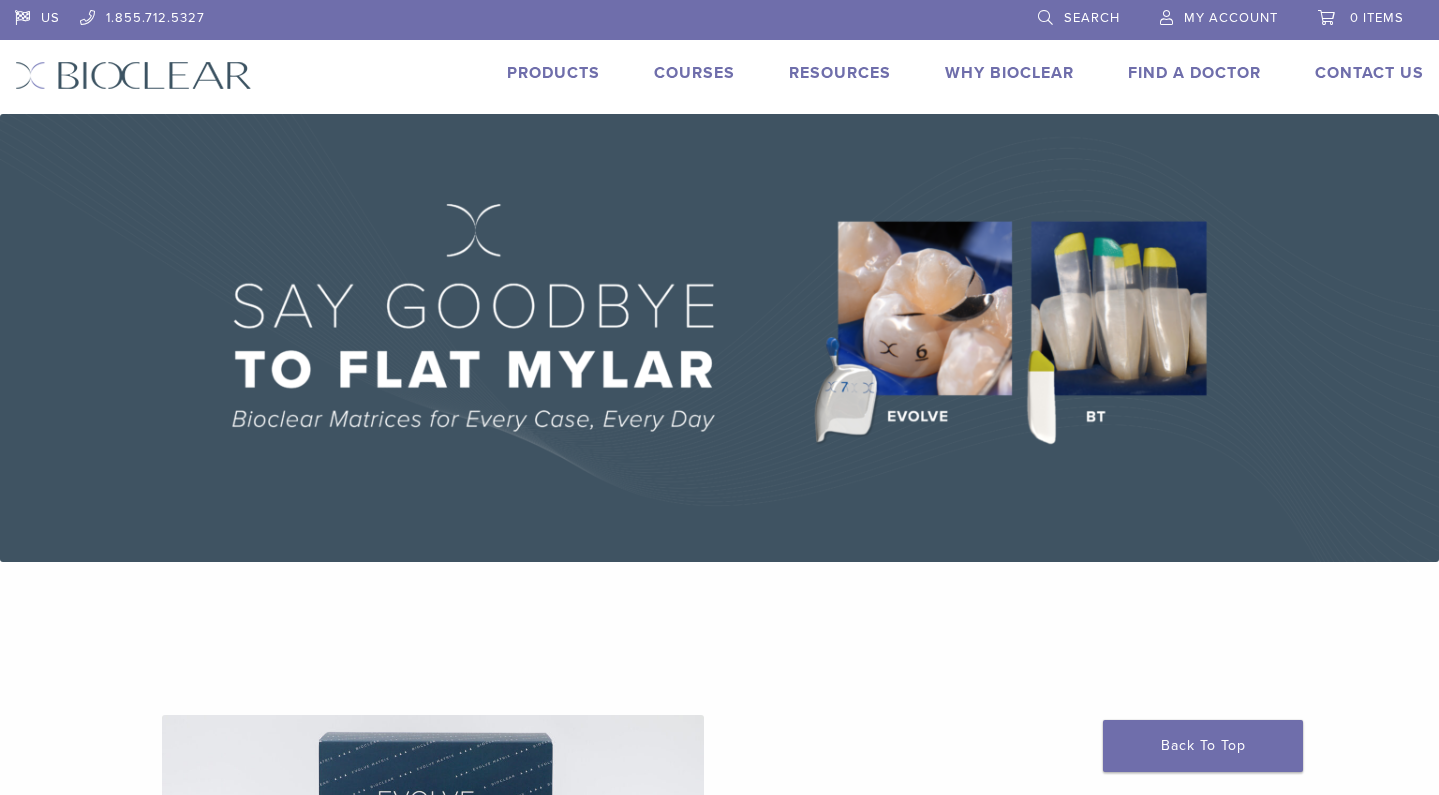 scroll, scrollTop: 0, scrollLeft: 0, axis: both 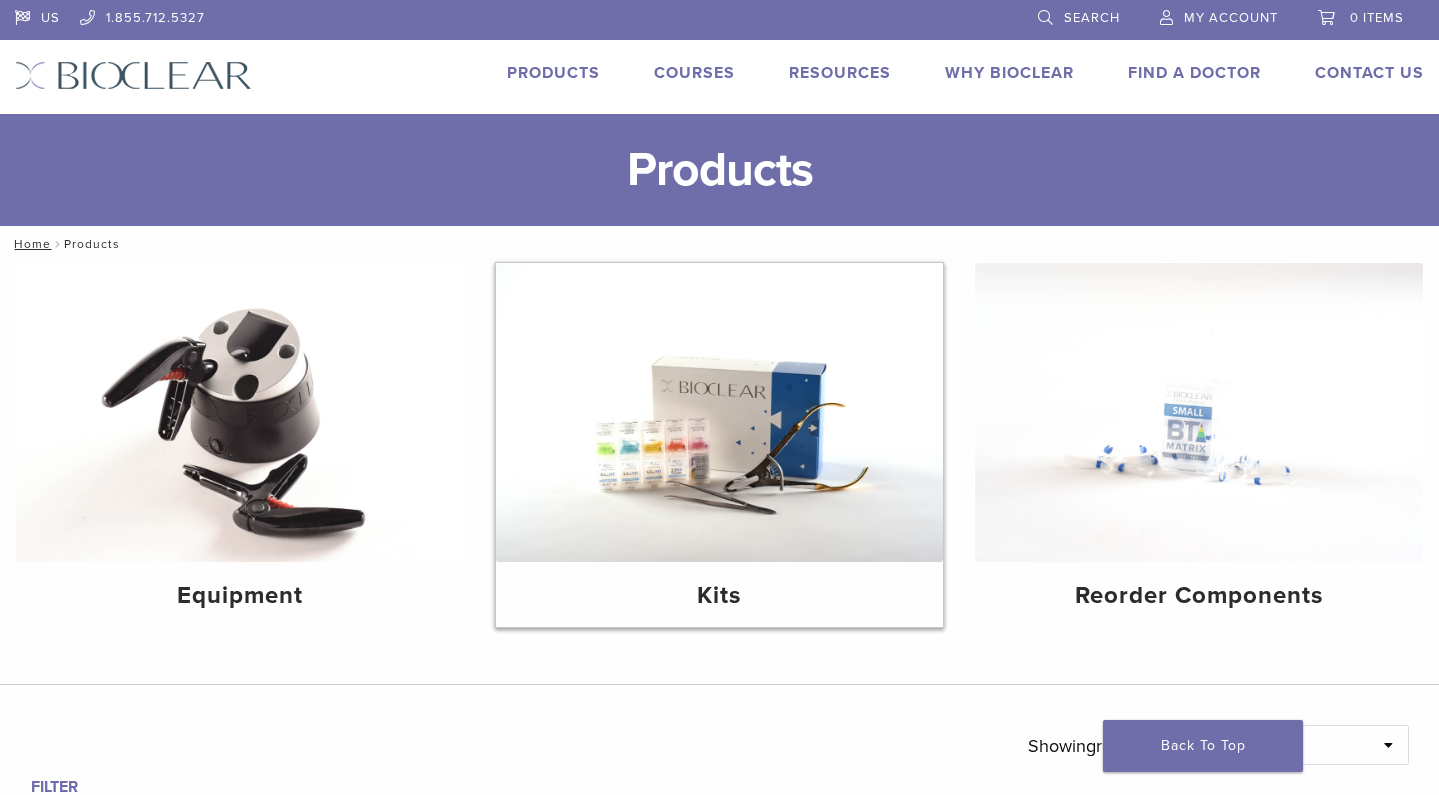 click at bounding box center (720, 412) 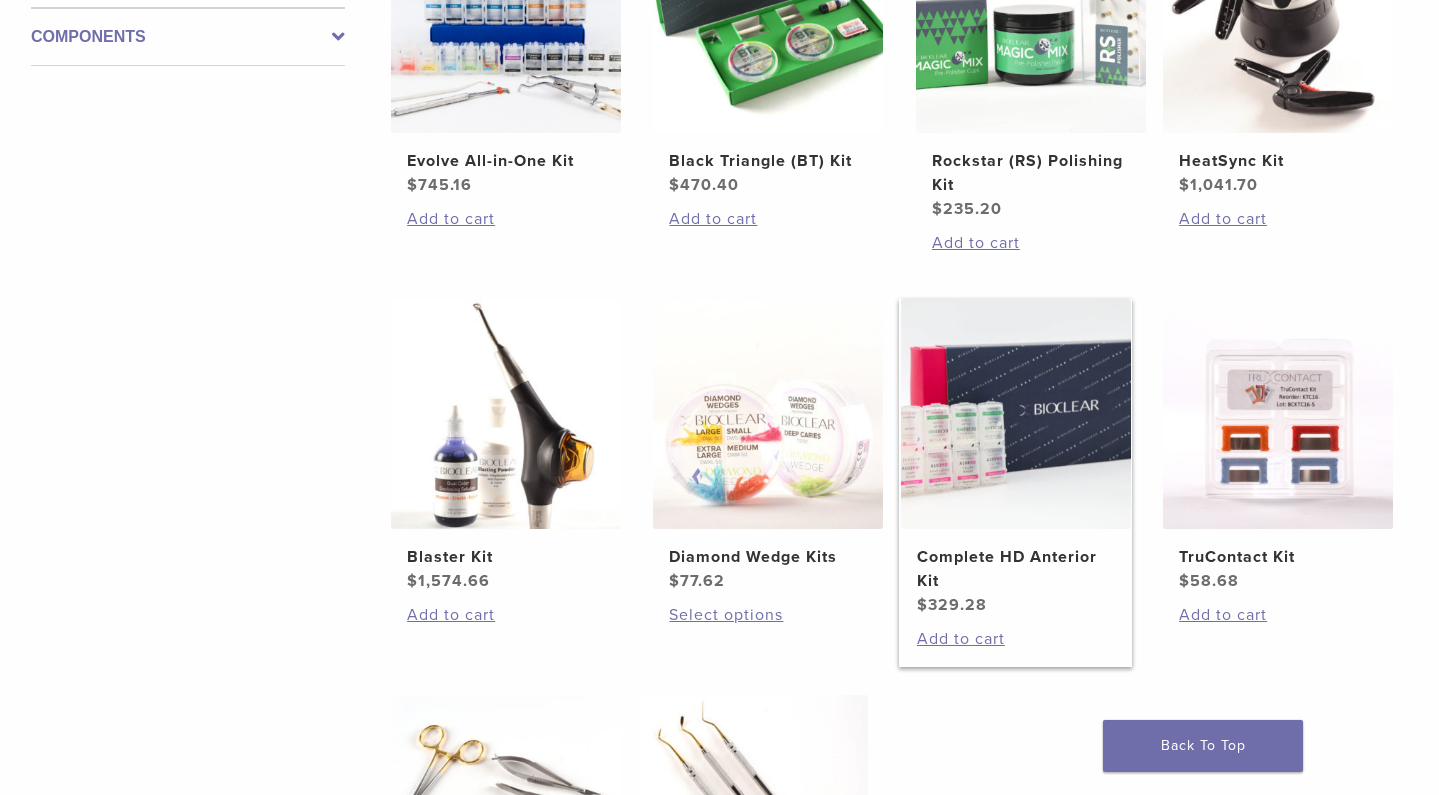 scroll, scrollTop: 498, scrollLeft: 0, axis: vertical 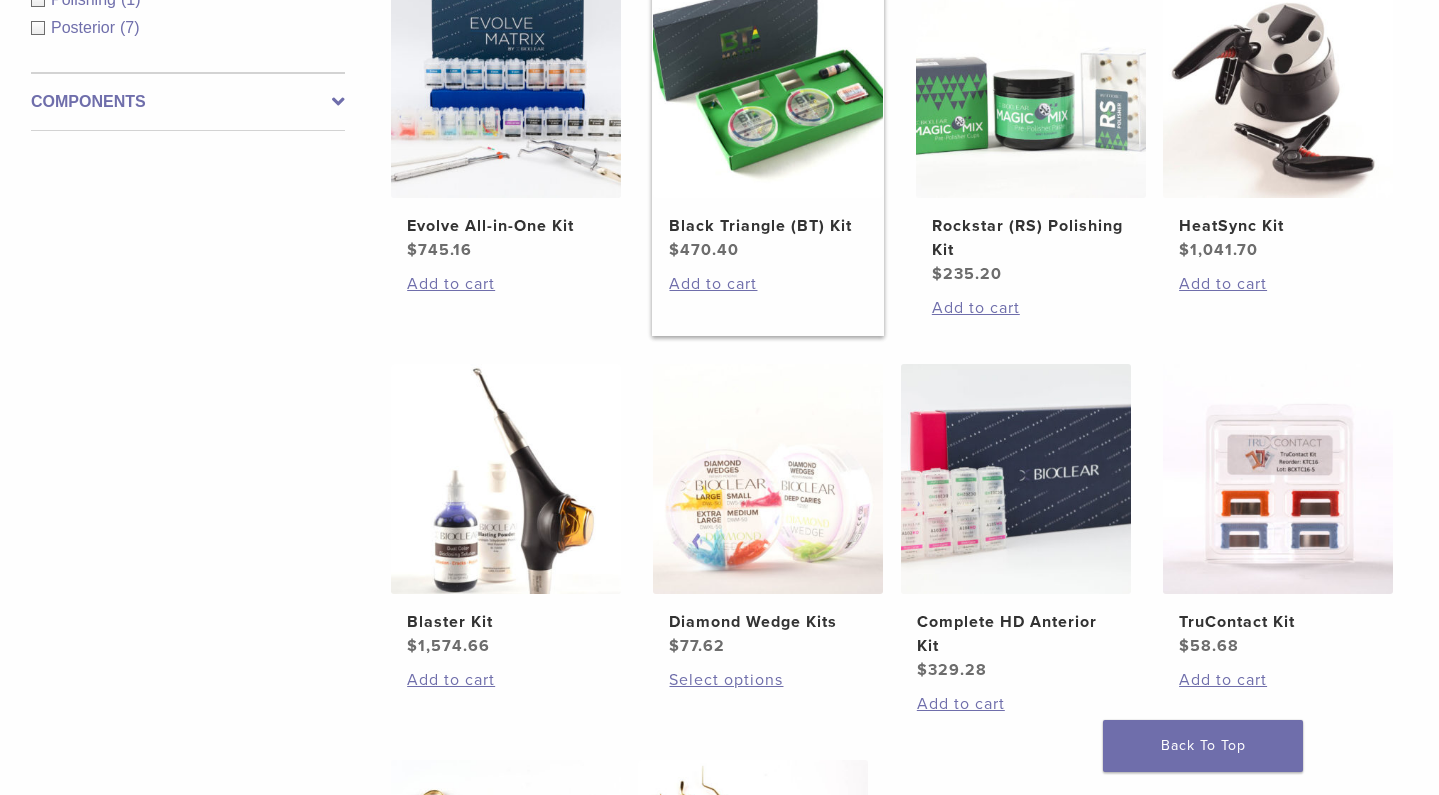 click at bounding box center [768, 83] 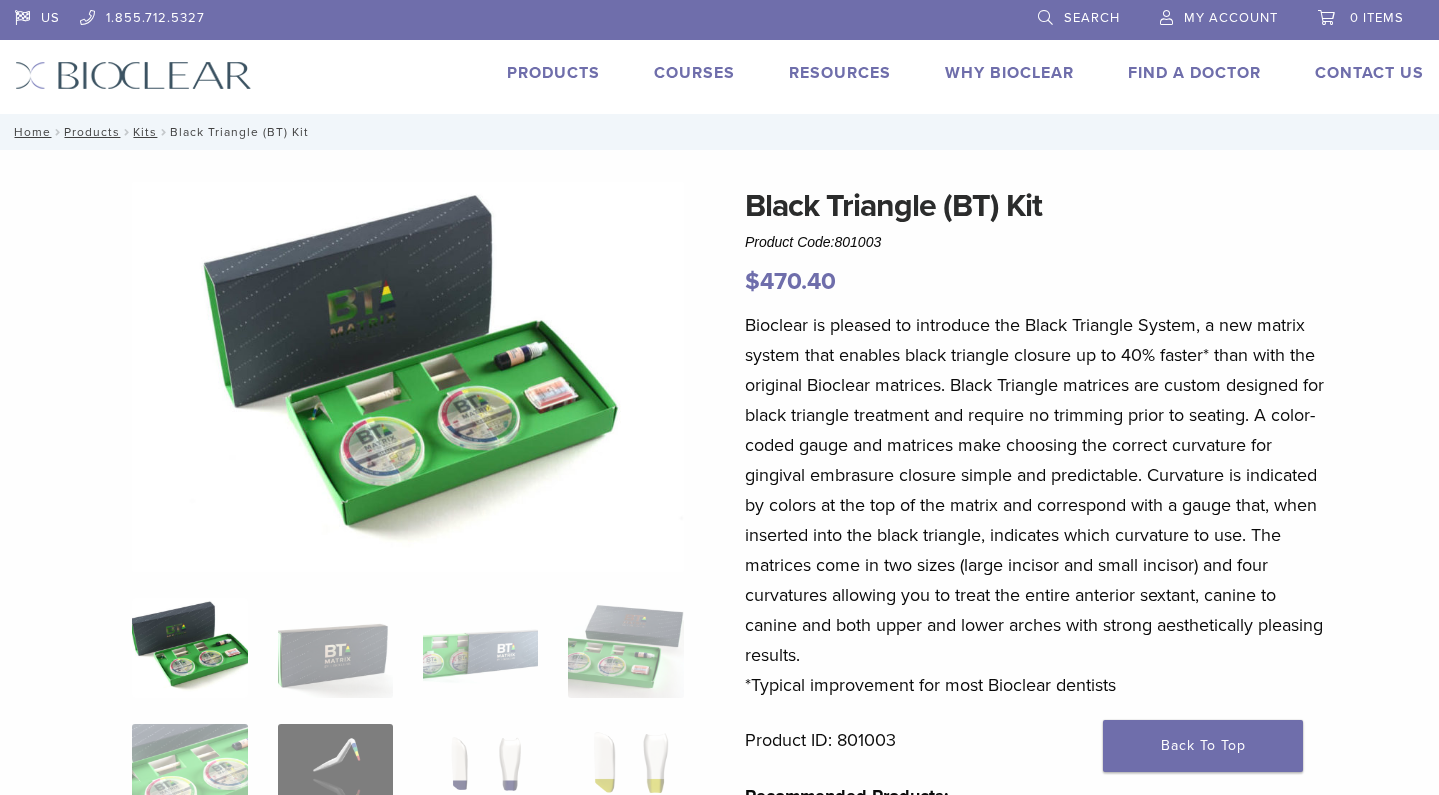 scroll, scrollTop: 0, scrollLeft: 0, axis: both 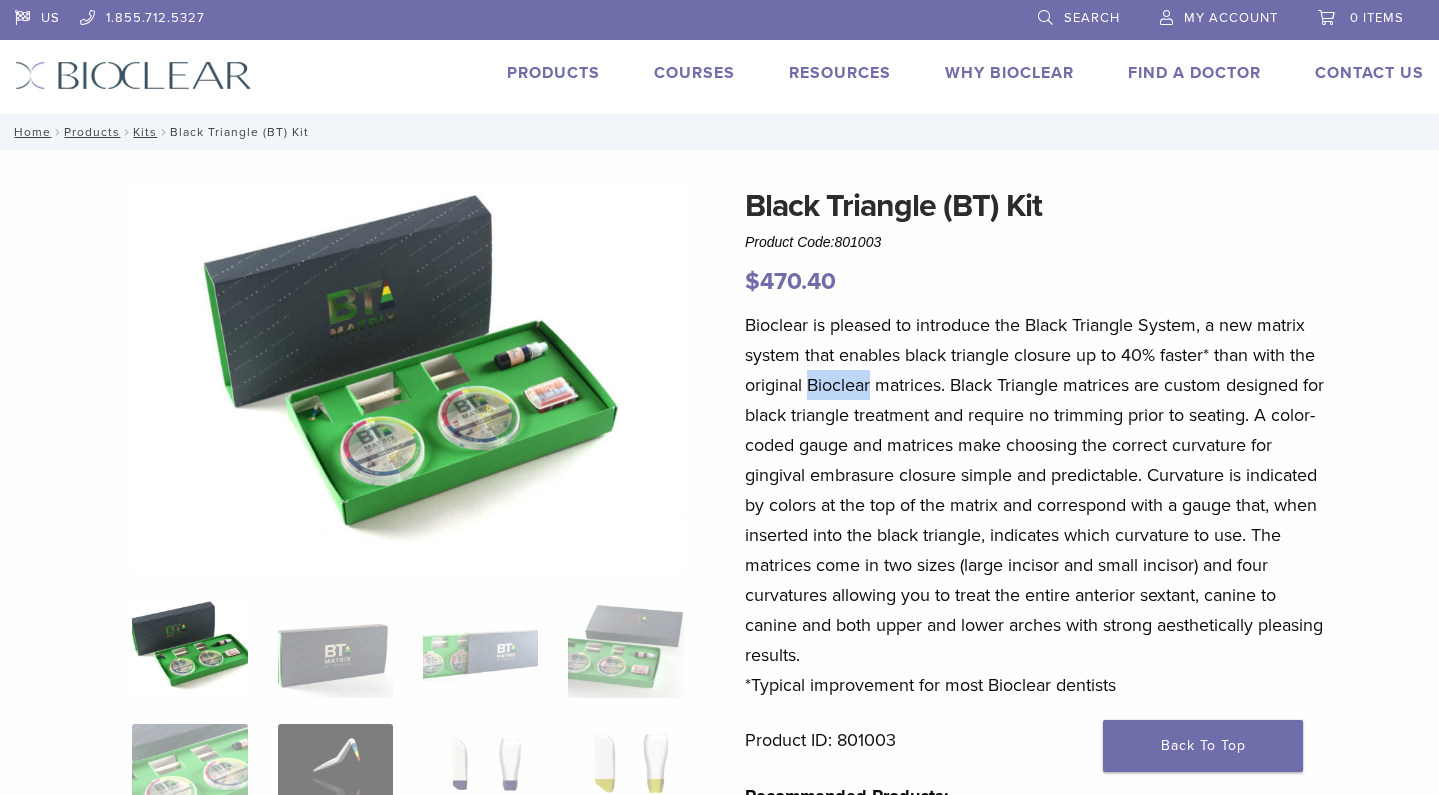 click on "Bioclear is pleased to introduce the Black Triangle System, a new matrix system that enables black triangle closure up to 40% faster* than with the original Bioclear matrices. Black Triangle matrices are custom designed for black triangle treatment and require no trimming prior to seating. A color-coded gauge and matrices make choosing the correct curvature for gingival embrasure closure simple and predictable. Curvature is indicated by colors at the top of the matrix and correspond with a gauge that, when inserted into the black triangle, indicates which curvature to use. The matrices come in two sizes (large incisor and small incisor) and four curvatures allowing you to treat the entire anterior sextant, canine to canine and both upper and lower arches with strong aesthetically pleasing results.
*Typical improvement for most Bioclear dentists" at bounding box center (1038, 505) 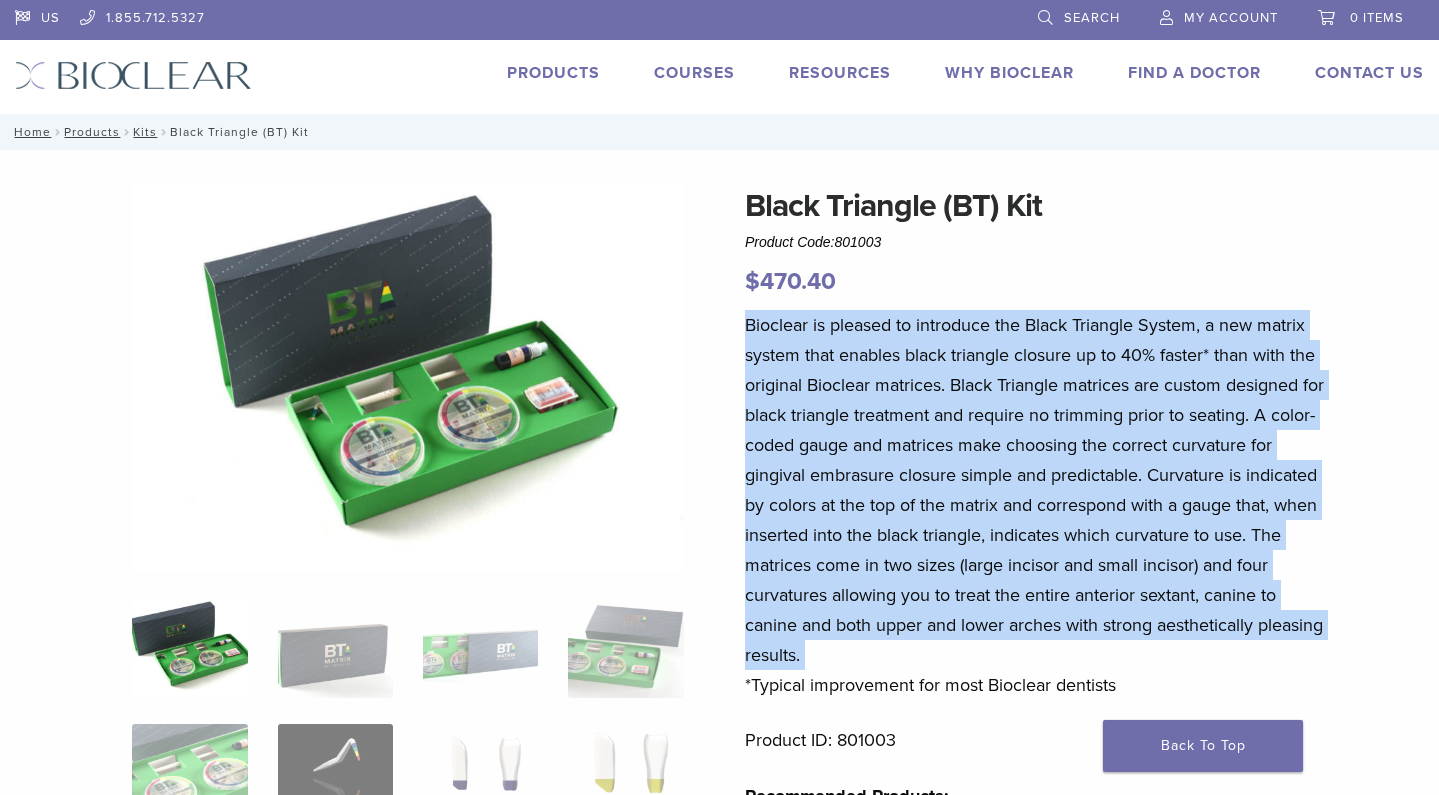 click on "Bioclear is pleased to introduce the Black Triangle System, a new matrix system that enables black triangle closure up to 40% faster* than with the original Bioclear matrices. Black Triangle matrices are custom designed for black triangle treatment and require no trimming prior to seating. A color-coded gauge and matrices make choosing the correct curvature for gingival embrasure closure simple and predictable. Curvature is indicated by colors at the top of the matrix and correspond with a gauge that, when inserted into the black triangle, indicates which curvature to use. The matrices come in two sizes (large incisor and small incisor) and four curvatures allowing you to treat the entire anterior sextant, canine to canine and both upper and lower arches with strong aesthetically pleasing results.
*Typical improvement for most Bioclear dentists" at bounding box center [1038, 505] 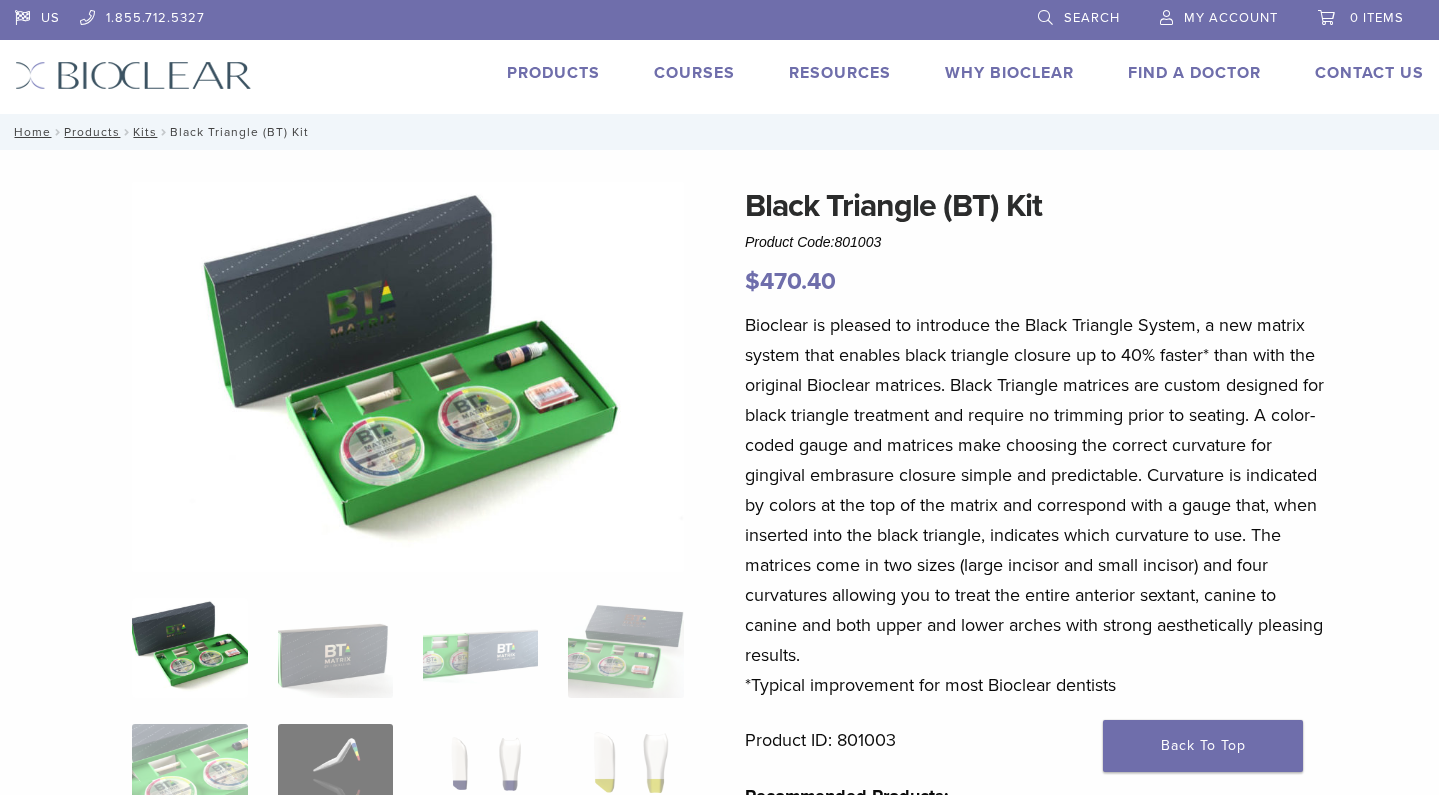 click on "Bioclear is pleased to introduce the Black Triangle System, a new matrix system that enables black triangle closure up to 40% faster* than with the original Bioclear matrices. Black Triangle matrices are custom designed for black triangle treatment and require no trimming prior to seating. A color-coded gauge and matrices make choosing the correct curvature for gingival embrasure closure simple and predictable. Curvature is indicated by colors at the top of the matrix and correspond with a gauge that, when inserted into the black triangle, indicates which curvature to use. The matrices come in two sizes (large incisor and small incisor) and four curvatures allowing you to treat the entire anterior sextant, canine to canine and both upper and lower arches with strong aesthetically pleasing results.
*Typical improvement for most Bioclear dentists" at bounding box center [1038, 505] 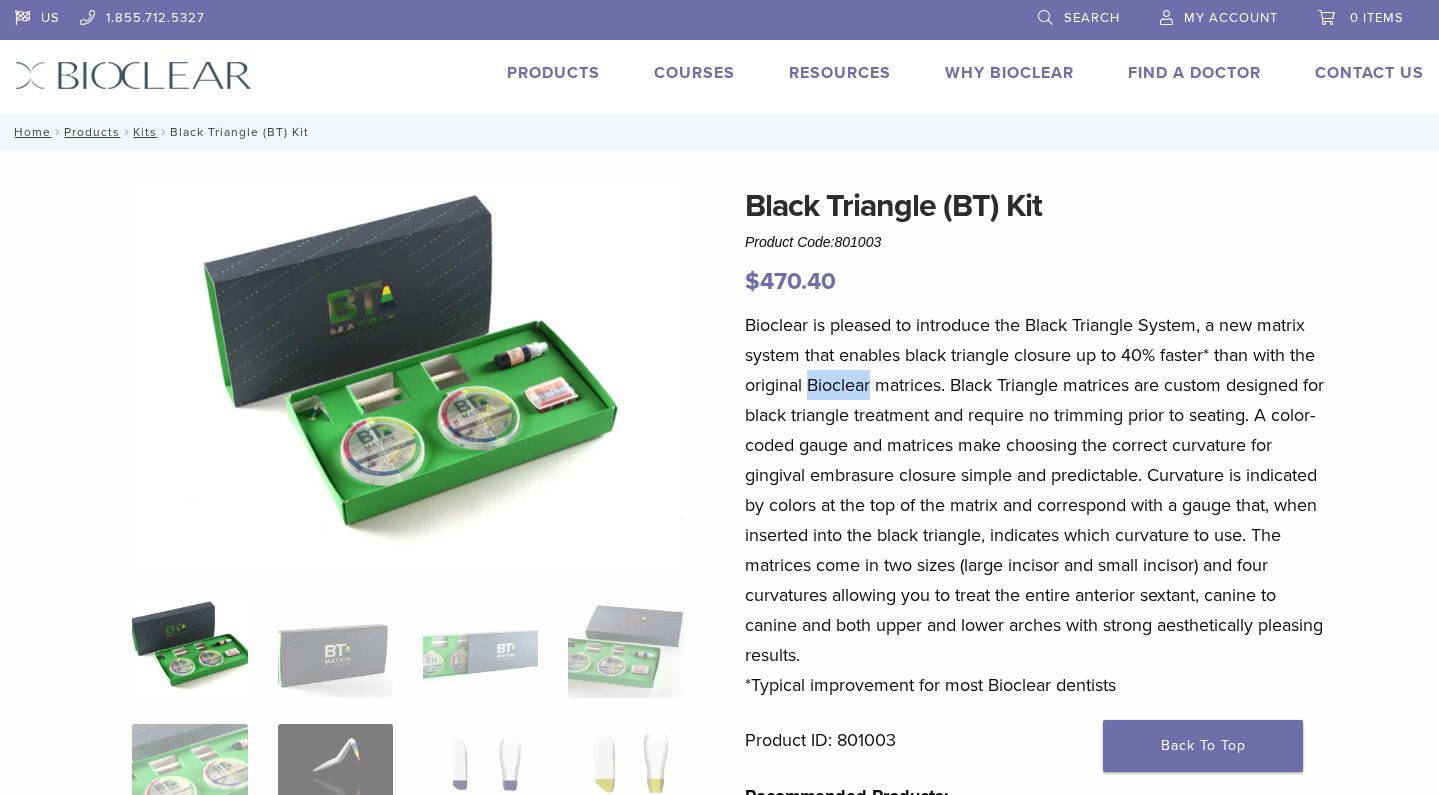 click on "Bioclear is pleased to introduce the Black Triangle System, a new matrix system that enables black triangle closure up to 40% faster* than with the original Bioclear matrices. Black Triangle matrices are custom designed for black triangle treatment and require no trimming prior to seating. A color-coded gauge and matrices make choosing the correct curvature for gingival embrasure closure simple and predictable. Curvature is indicated by colors at the top of the matrix and correspond with a gauge that, when inserted into the black triangle, indicates which curvature to use. The matrices come in two sizes (large incisor and small incisor) and four curvatures allowing you to treat the entire anterior sextant, canine to canine and both upper and lower arches with strong aesthetically pleasing results.
*Typical improvement for most Bioclear dentists" at bounding box center (1038, 505) 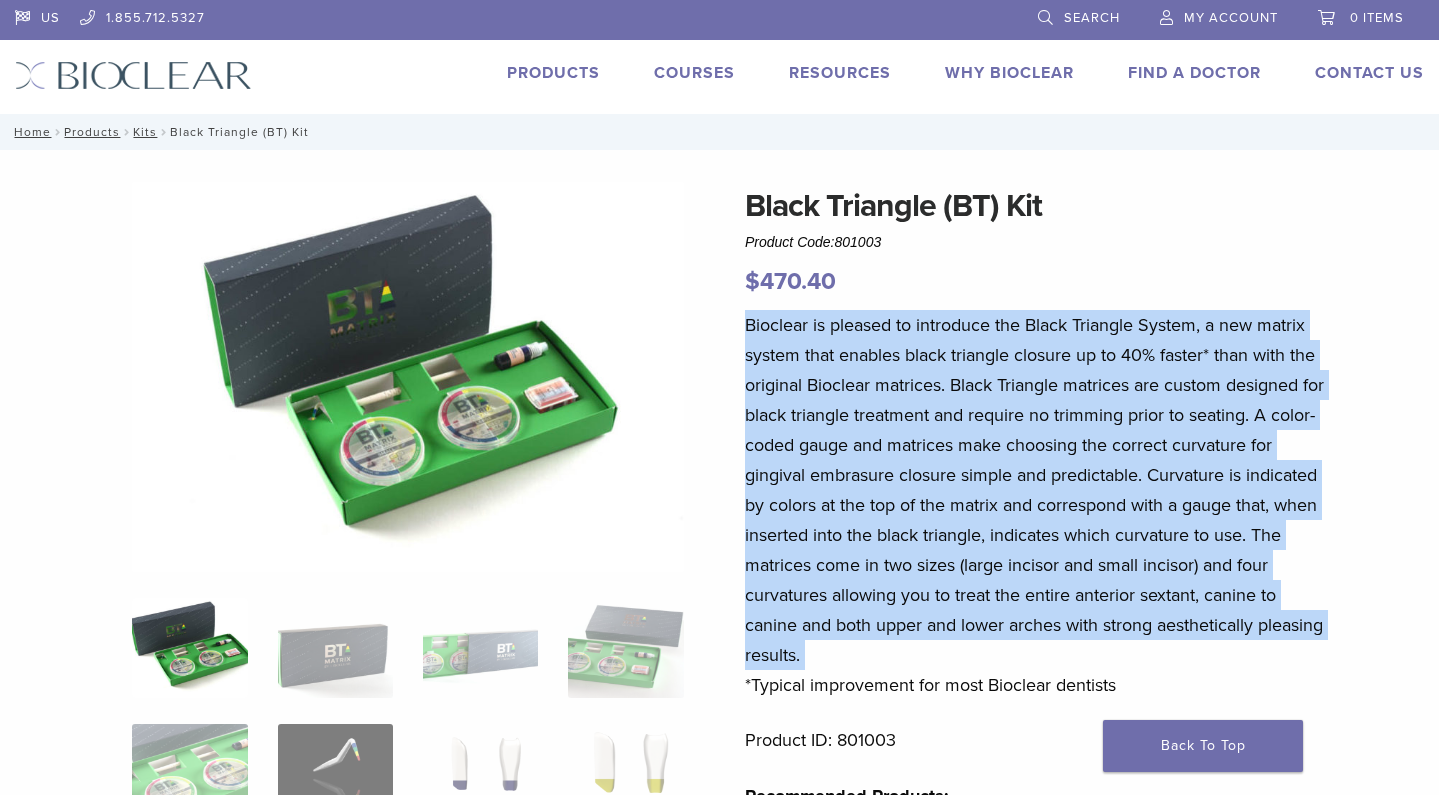 click on "Bioclear is pleased to introduce the Black Triangle System, a new matrix system that enables black triangle closure up to 40% faster* than with the original Bioclear matrices. Black Triangle matrices are custom designed for black triangle treatment and require no trimming prior to seating. A color-coded gauge and matrices make choosing the correct curvature for gingival embrasure closure simple and predictable. Curvature is indicated by colors at the top of the matrix and correspond with a gauge that, when inserted into the black triangle, indicates which curvature to use. The matrices come in two sizes (large incisor and small incisor) and four curvatures allowing you to treat the entire anterior sextant, canine to canine and both upper and lower arches with strong aesthetically pleasing results.
*Typical improvement for most Bioclear dentists" at bounding box center (1038, 505) 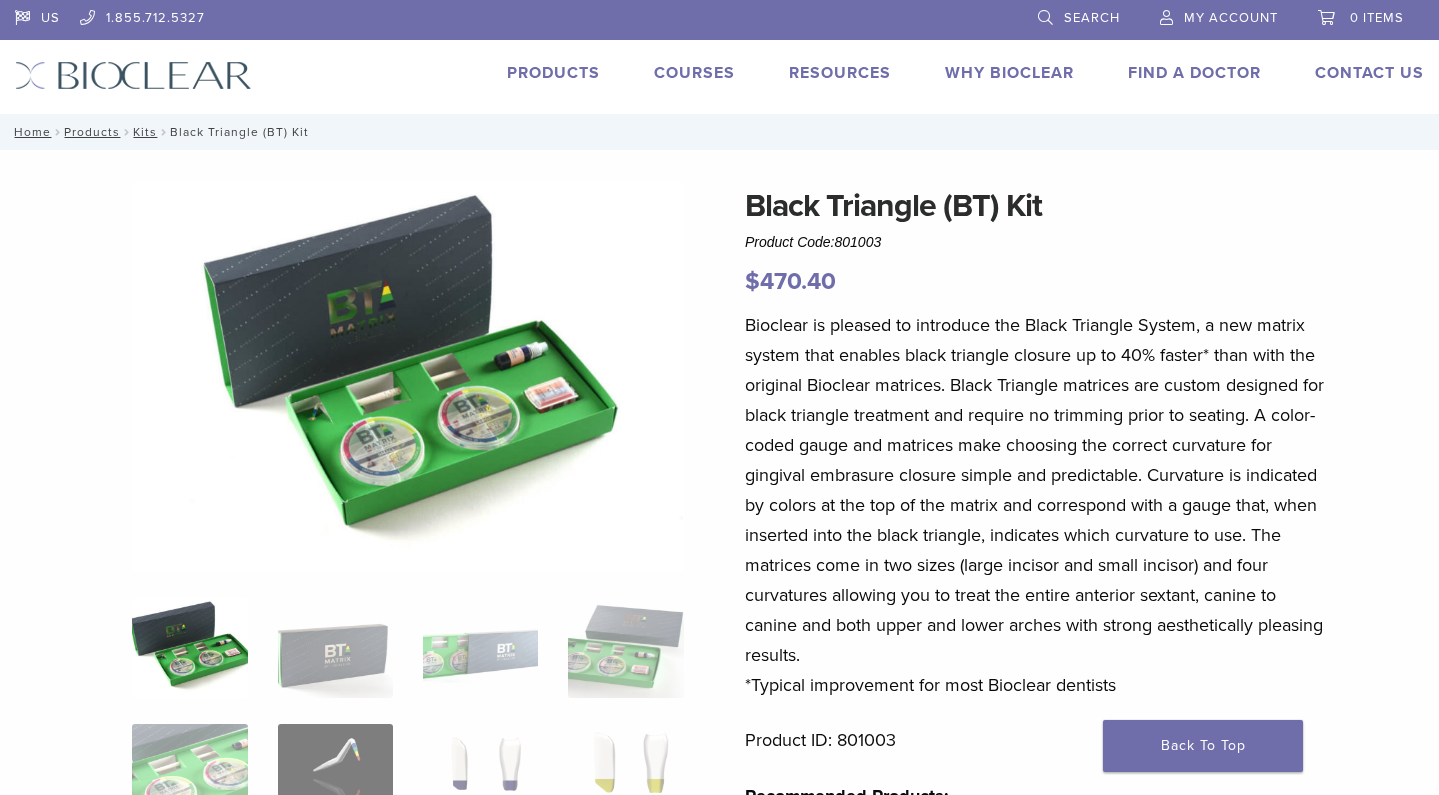 click on "Bioclear is pleased to introduce the Black Triangle System, a new matrix system that enables black triangle closure up to 40% faster* than with the original Bioclear matrices. Black Triangle matrices are custom designed for black triangle treatment and require no trimming prior to seating. A color-coded gauge and matrices make choosing the correct curvature for gingival embrasure closure simple and predictable. Curvature is indicated by colors at the top of the matrix and correspond with a gauge that, when inserted into the black triangle, indicates which curvature to use. The matrices come in two sizes (large incisor and small incisor) and four curvatures allowing you to treat the entire anterior sextant, canine to canine and both upper and lower arches with strong aesthetically pleasing results.
*Typical improvement for most Bioclear dentists" at bounding box center [1038, 505] 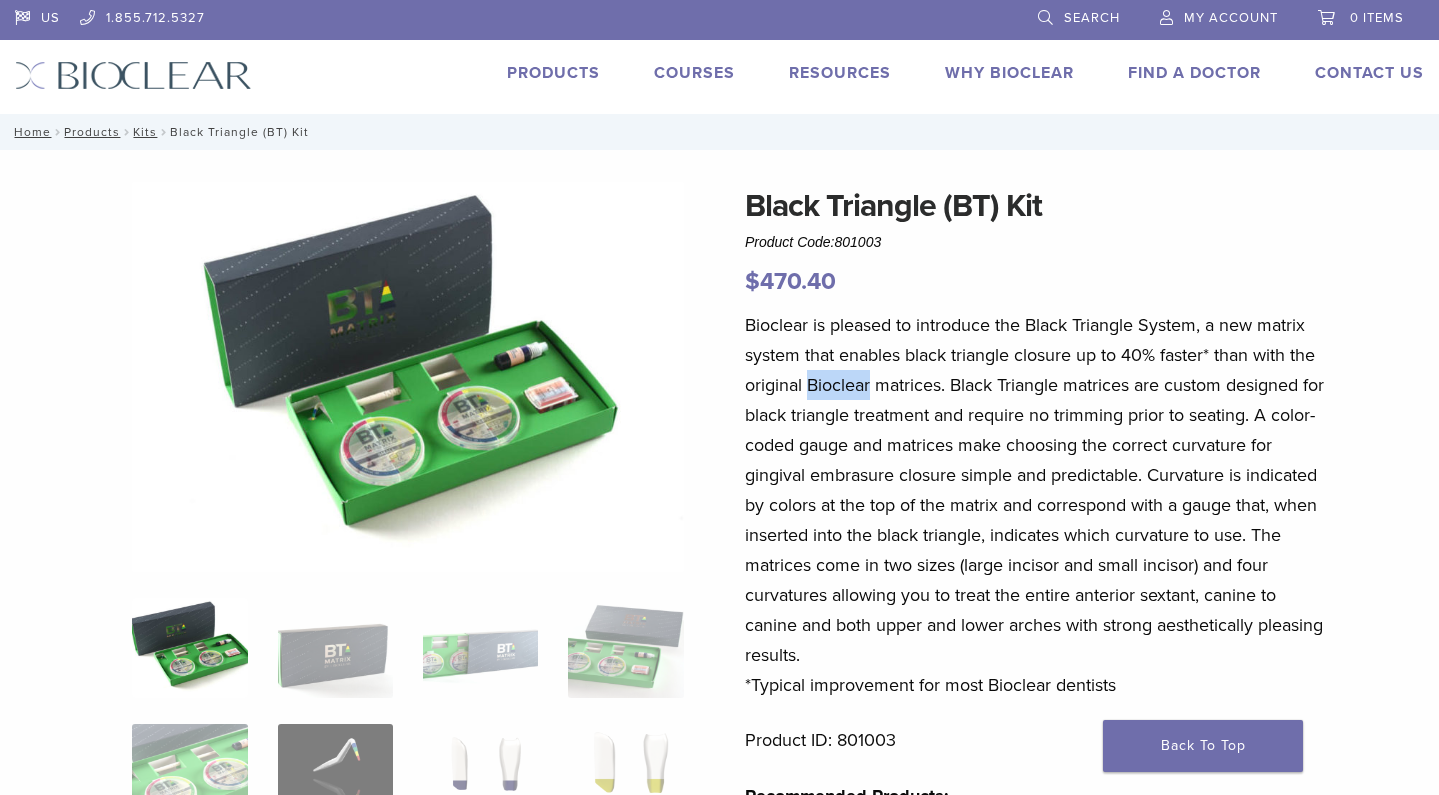 click on "Bioclear is pleased to introduce the Black Triangle System, a new matrix system that enables black triangle closure up to 40% faster* than with the original Bioclear matrices. Black Triangle matrices are custom designed for black triangle treatment and require no trimming prior to seating. A color-coded gauge and matrices make choosing the correct curvature for gingival embrasure closure simple and predictable. Curvature is indicated by colors at the top of the matrix and correspond with a gauge that, when inserted into the black triangle, indicates which curvature to use. The matrices come in two sizes (large incisor and small incisor) and four curvatures allowing you to treat the entire anterior sextant, canine to canine and both upper and lower arches with strong aesthetically pleasing results.
*Typical improvement for most Bioclear dentists" at bounding box center (1038, 505) 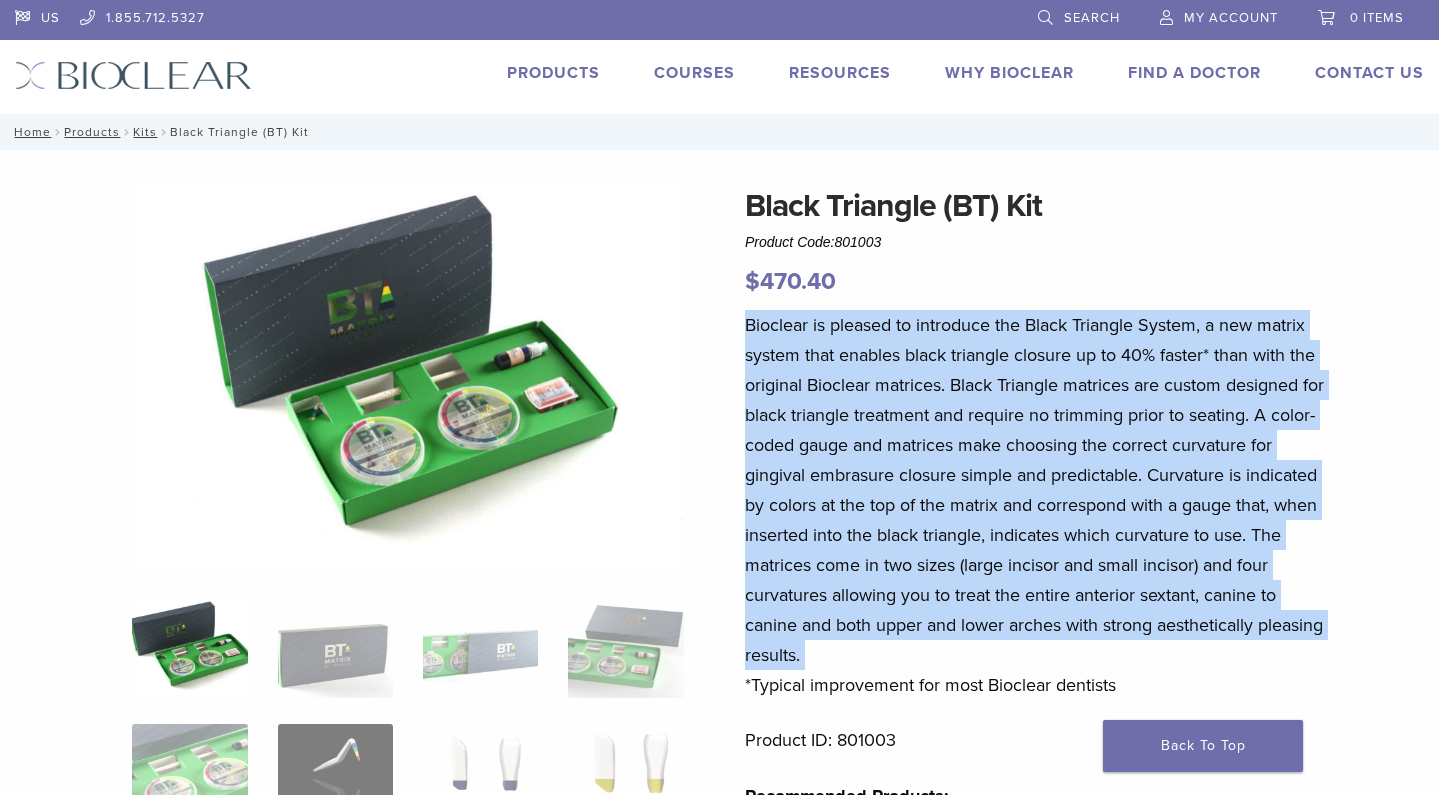 click on "Bioclear is pleased to introduce the Black Triangle System, a new matrix system that enables black triangle closure up to 40% faster* than with the original Bioclear matrices. Black Triangle matrices are custom designed for black triangle treatment and require no trimming prior to seating. A color-coded gauge and matrices make choosing the correct curvature for gingival embrasure closure simple and predictable. Curvature is indicated by colors at the top of the matrix and correspond with a gauge that, when inserted into the black triangle, indicates which curvature to use. The matrices come in two sizes (large incisor and small incisor) and four curvatures allowing you to treat the entire anterior sextant, canine to canine and both upper and lower arches with strong aesthetically pleasing results.
*Typical improvement for most Bioclear dentists" at bounding box center [1038, 505] 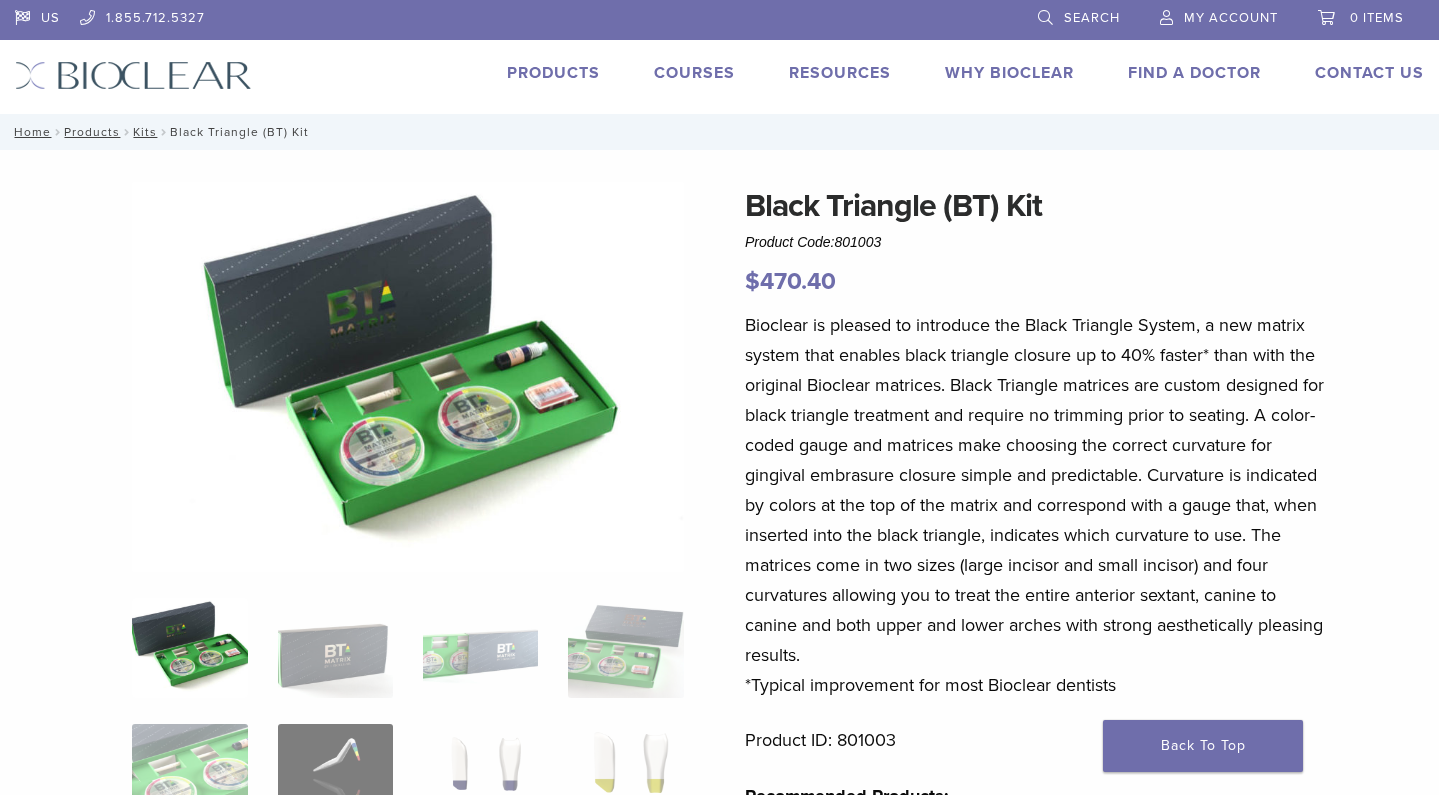 click on "Bioclear is pleased to introduce the Black Triangle System, a new matrix system that enables black triangle closure up to 40% faster* than with the original Bioclear matrices. Black Triangle matrices are custom designed for black triangle treatment and require no trimming prior to seating. A color-coded gauge and matrices make choosing the correct curvature for gingival embrasure closure simple and predictable. Curvature is indicated by colors at the top of the matrix and correspond with a gauge that, when inserted into the black triangle, indicates which curvature to use. The matrices come in two sizes (large incisor and small incisor) and four curvatures allowing you to treat the entire anterior sextant, canine to canine and both upper and lower arches with strong aesthetically pleasing results.
*Typical improvement for most Bioclear dentists" at bounding box center (1038, 505) 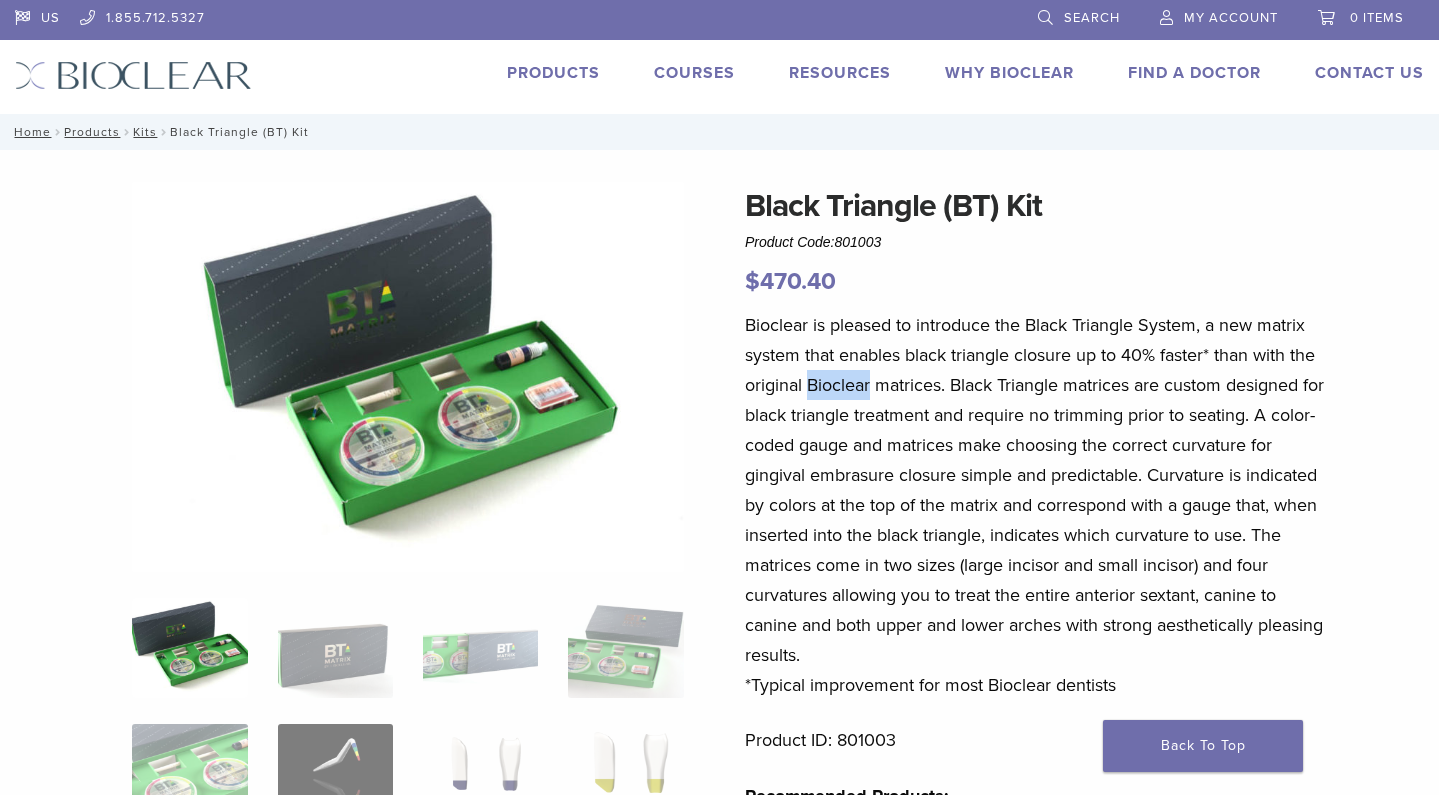 click on "Bioclear is pleased to introduce the Black Triangle System, a new matrix system that enables black triangle closure up to 40% faster* than with the original Bioclear matrices. Black Triangle matrices are custom designed for black triangle treatment and require no trimming prior to seating. A color-coded gauge and matrices make choosing the correct curvature for gingival embrasure closure simple and predictable. Curvature is indicated by colors at the top of the matrix and correspond with a gauge that, when inserted into the black triangle, indicates which curvature to use. The matrices come in two sizes (large incisor and small incisor) and four curvatures allowing you to treat the entire anterior sextant, canine to canine and both upper and lower arches with strong aesthetically pleasing results.
*Typical improvement for most Bioclear dentists" at bounding box center (1038, 505) 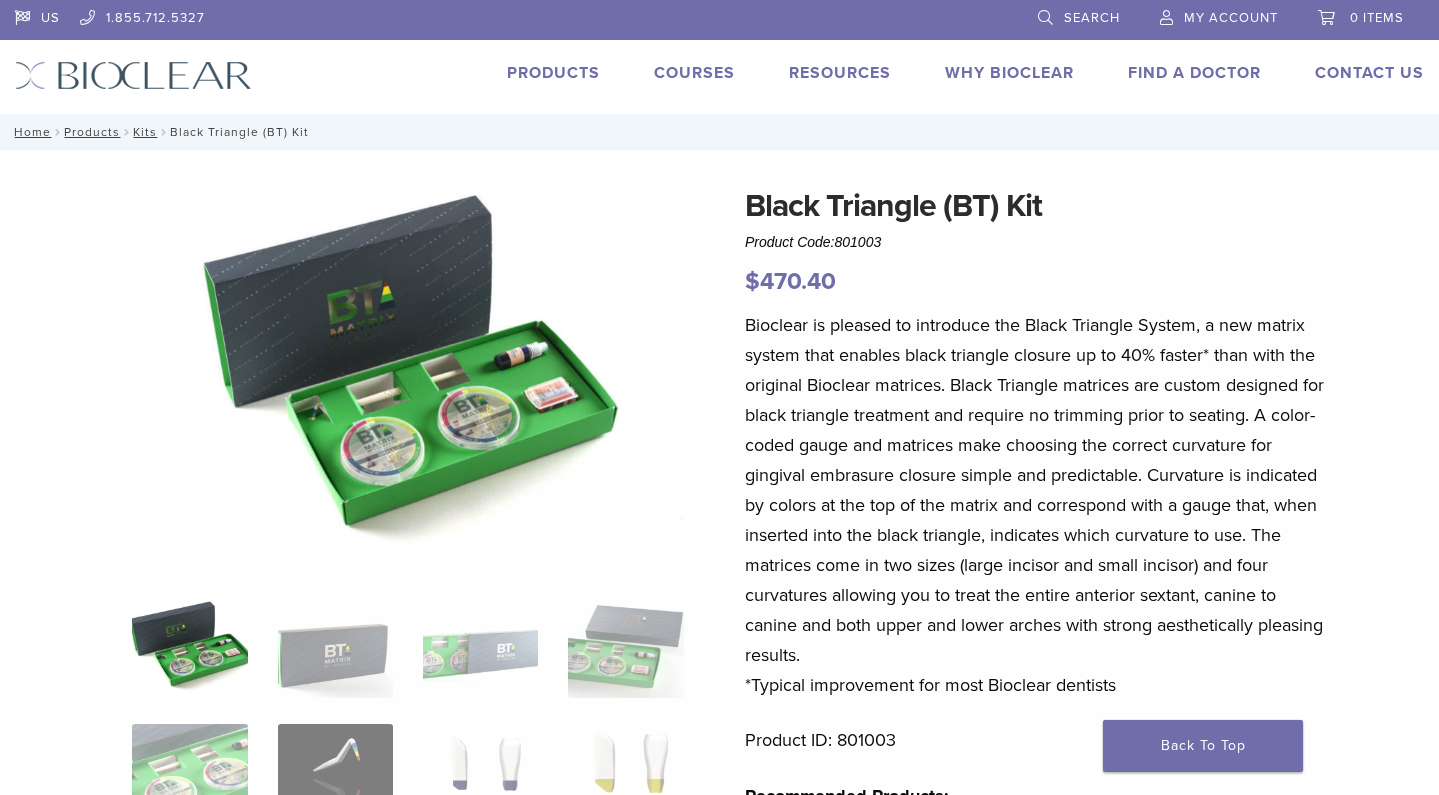click on "Bioclear is pleased to introduce the Black Triangle System, a new matrix system that enables black triangle closure up to 40% faster* than with the original Bioclear matrices. Black Triangle matrices are custom designed for black triangle treatment and require no trimming prior to seating. A color-coded gauge and matrices make choosing the correct curvature for gingival embrasure closure simple and predictable. Curvature is indicated by colors at the top of the matrix and correspond with a gauge that, when inserted into the black triangle, indicates which curvature to use. The matrices come in two sizes (large incisor and small incisor) and four curvatures allowing you to treat the entire anterior sextant, canine to canine and both upper and lower arches with strong aesthetically pleasing results.
*Typical improvement for most Bioclear dentists" at bounding box center (1038, 505) 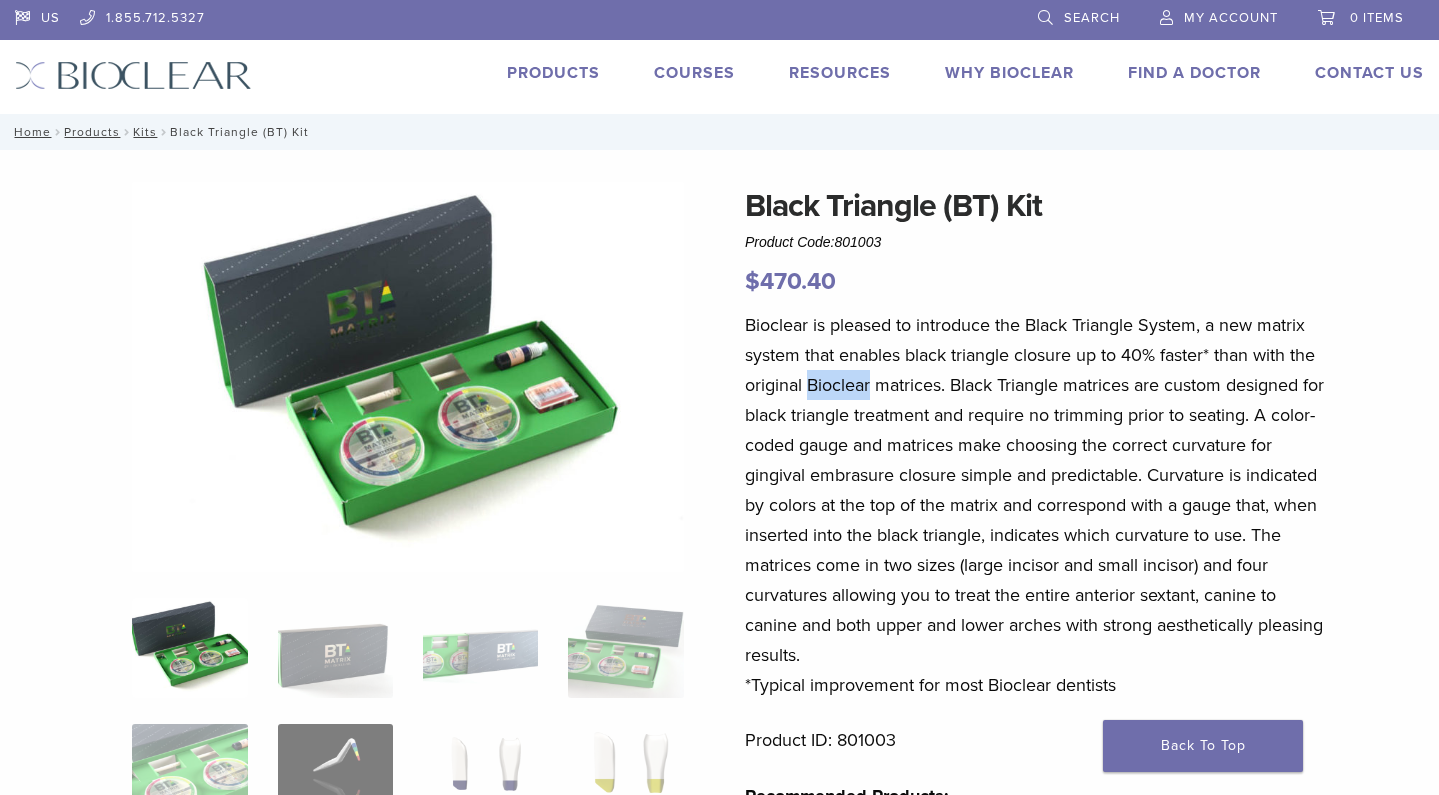 click on "Bioclear is pleased to introduce the Black Triangle System, a new matrix system that enables black triangle closure up to 40% faster* than with the original Bioclear matrices. Black Triangle matrices are custom designed for black triangle treatment and require no trimming prior to seating. A color-coded gauge and matrices make choosing the correct curvature for gingival embrasure closure simple and predictable. Curvature is indicated by colors at the top of the matrix and correspond with a gauge that, when inserted into the black triangle, indicates which curvature to use. The matrices come in two sizes (large incisor and small incisor) and four curvatures allowing you to treat the entire anterior sextant, canine to canine and both upper and lower arches with strong aesthetically pleasing results.
*Typical improvement for most Bioclear dentists" at bounding box center (1038, 505) 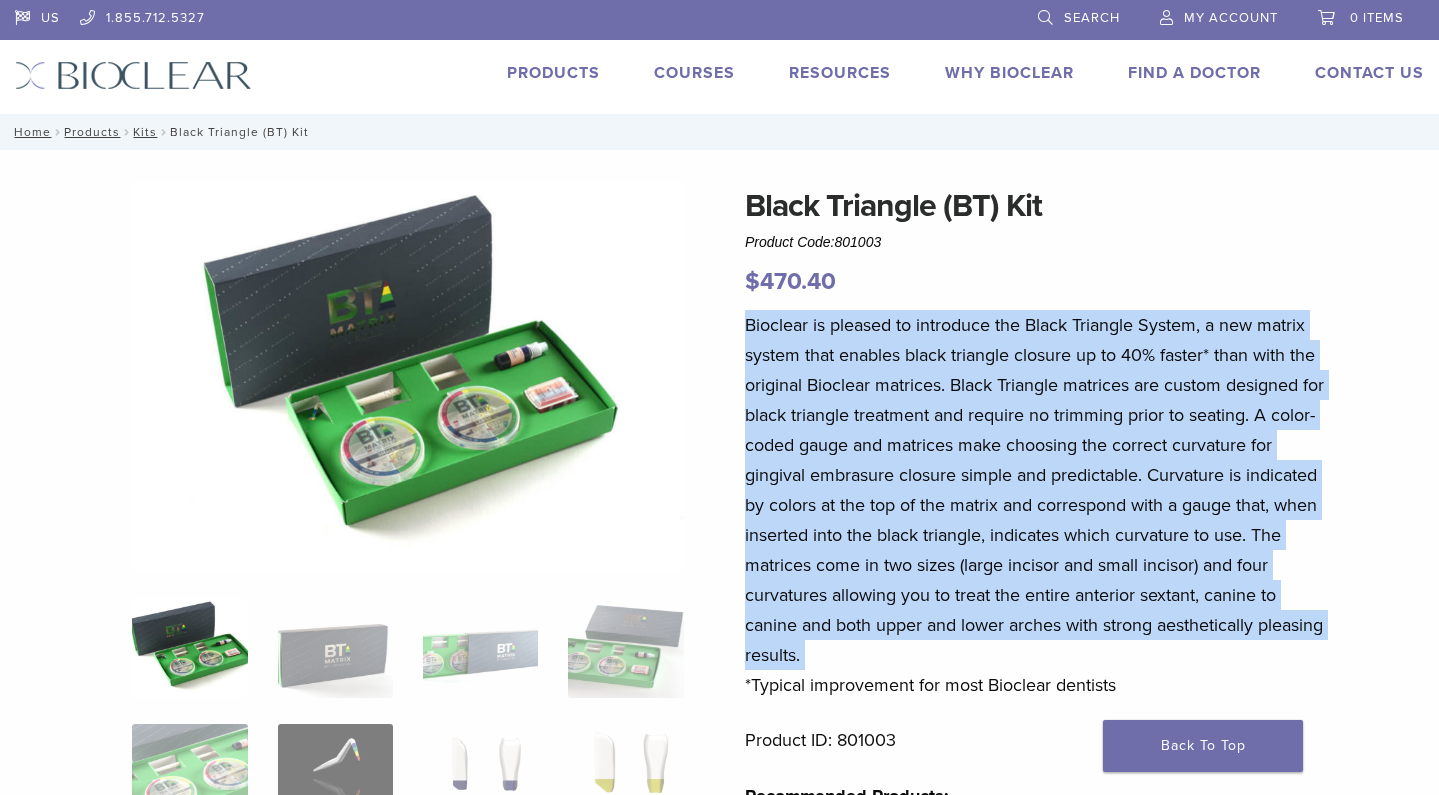 click on "Bioclear is pleased to introduce the Black Triangle System, a new matrix system that enables black triangle closure up to 40% faster* than with the original Bioclear matrices. Black Triangle matrices are custom designed for black triangle treatment and require no trimming prior to seating. A color-coded gauge and matrices make choosing the correct curvature for gingival embrasure closure simple and predictable. Curvature is indicated by colors at the top of the matrix and correspond with a gauge that, when inserted into the black triangle, indicates which curvature to use. The matrices come in two sizes (large incisor and small incisor) and four curvatures allowing you to treat the entire anterior sextant, canine to canine and both upper and lower arches with strong aesthetically pleasing results.
*Typical improvement for most Bioclear dentists" at bounding box center [1038, 505] 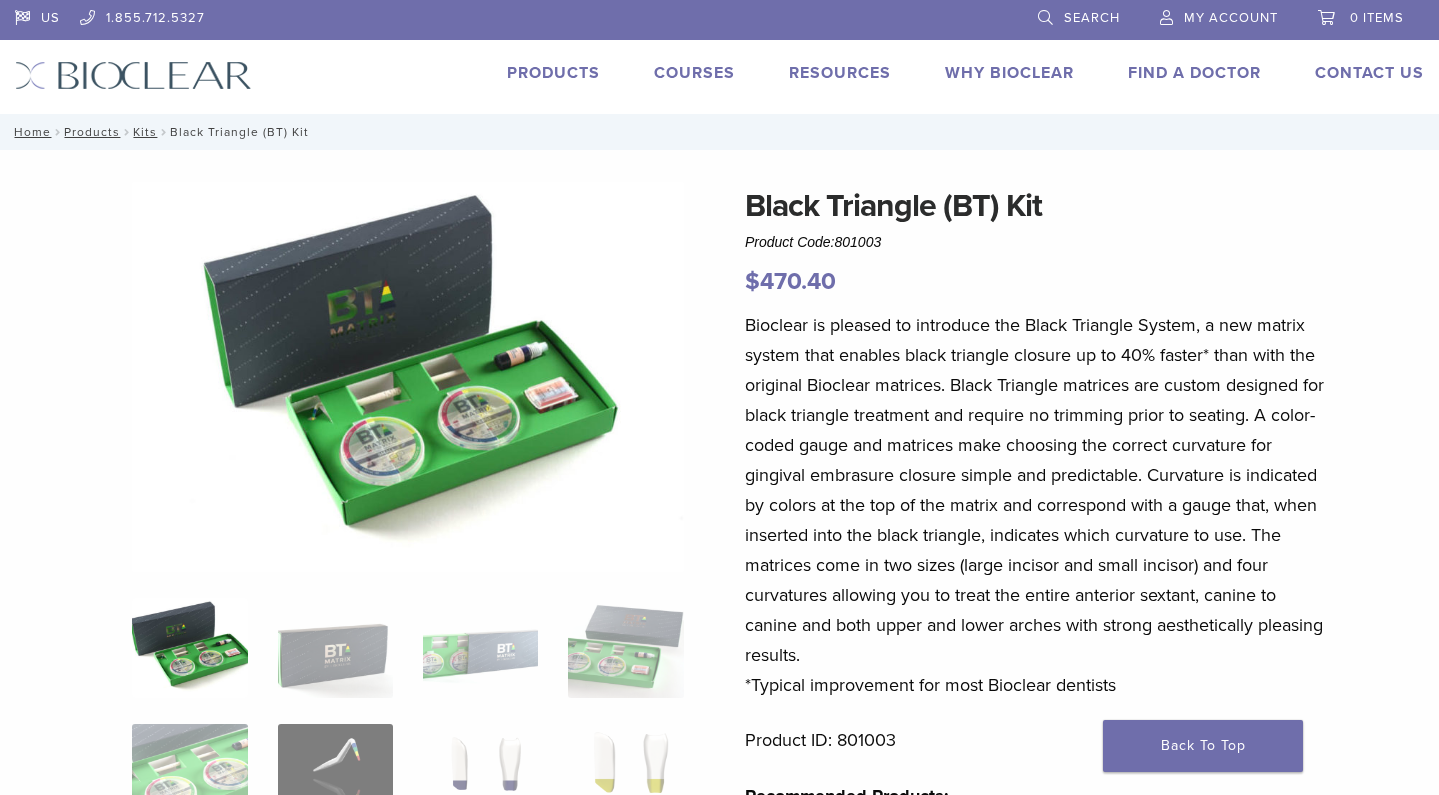 click on "Bioclear is pleased to introduce the Black Triangle System, a new matrix system that enables black triangle closure up to 40% faster* than with the original Bioclear matrices. Black Triangle matrices are custom designed for black triangle treatment and require no trimming prior to seating. A color-coded gauge and matrices make choosing the correct curvature for gingival embrasure closure simple and predictable. Curvature is indicated by colors at the top of the matrix and correspond with a gauge that, when inserted into the black triangle, indicates which curvature to use. The matrices come in two sizes (large incisor and small incisor) and four curvatures allowing you to treat the entire anterior sextant, canine to canine and both upper and lower arches with strong aesthetically pleasing results.
*Typical improvement for most Bioclear dentists" at bounding box center [1038, 505] 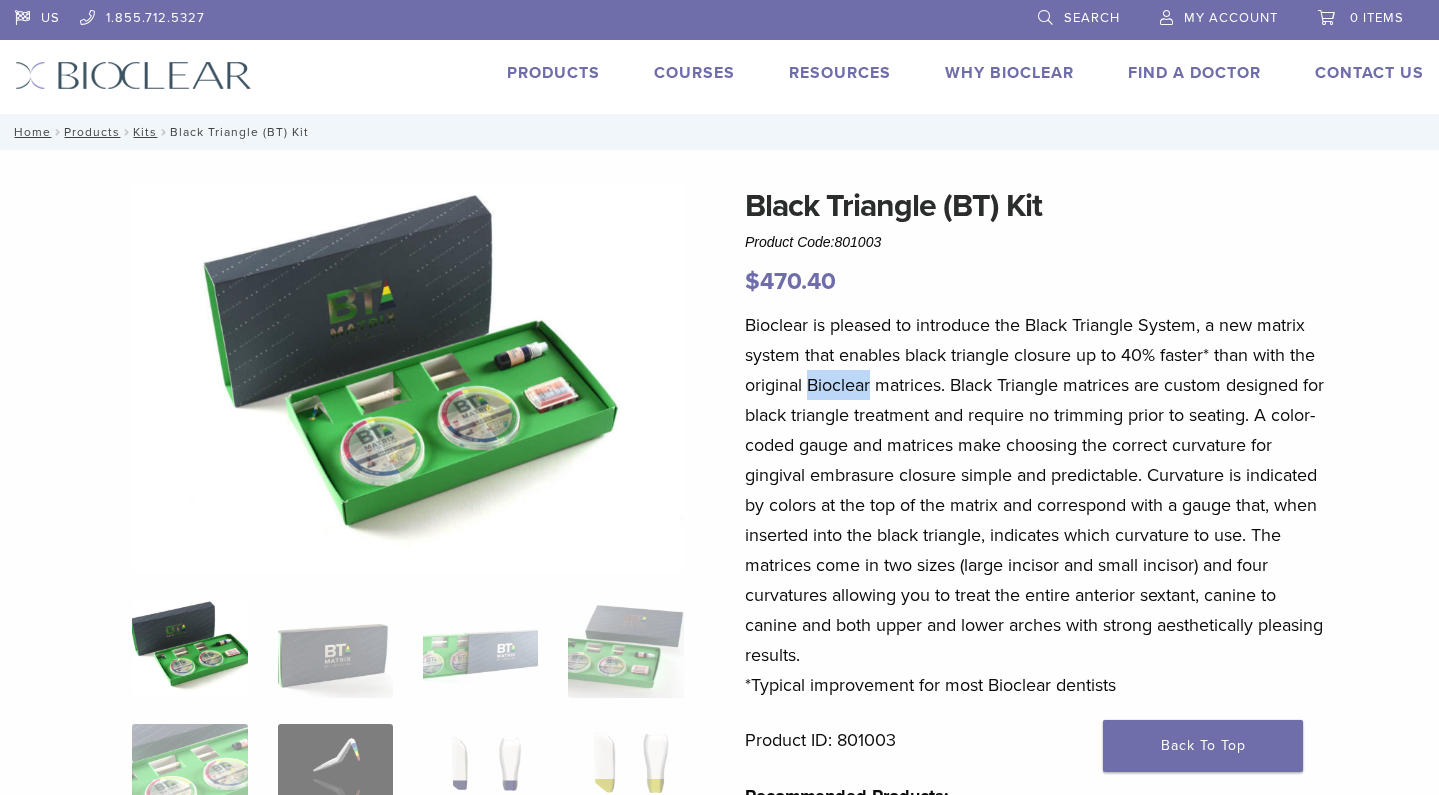click on "Bioclear is pleased to introduce the Black Triangle System, a new matrix system that enables black triangle closure up to 40% faster* than with the original Bioclear matrices. Black Triangle matrices are custom designed for black triangle treatment and require no trimming prior to seating. A color-coded gauge and matrices make choosing the correct curvature for gingival embrasure closure simple and predictable. Curvature is indicated by colors at the top of the matrix and correspond with a gauge that, when inserted into the black triangle, indicates which curvature to use. The matrices come in two sizes (large incisor and small incisor) and four curvatures allowing you to treat the entire anterior sextant, canine to canine and both upper and lower arches with strong aesthetically pleasing results.
*Typical improvement for most Bioclear dentists" at bounding box center [1038, 505] 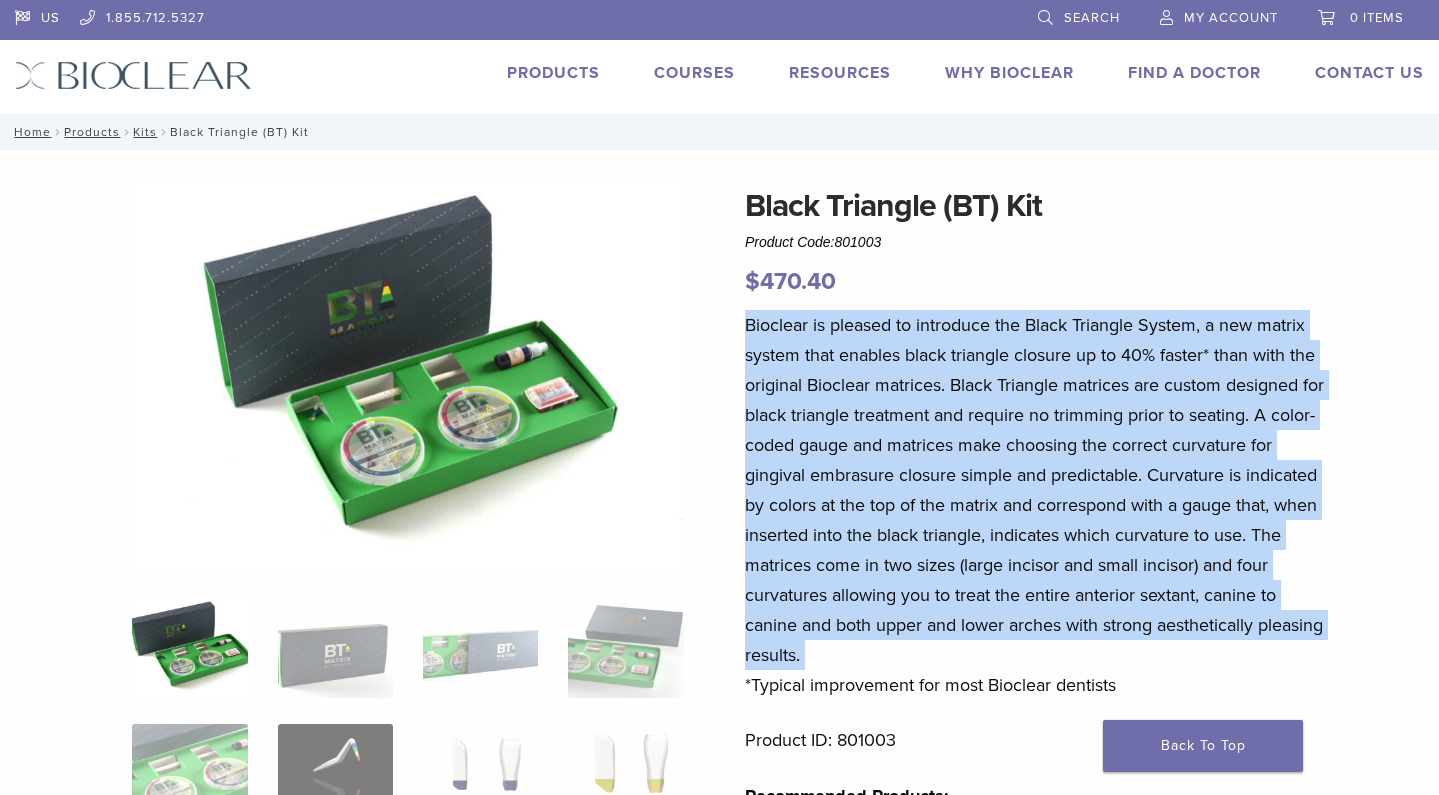 click on "Bioclear is pleased to introduce the Black Triangle System, a new matrix system that enables black triangle closure up to 40% faster* than with the original Bioclear matrices. Black Triangle matrices are custom designed for black triangle treatment and require no trimming prior to seating. A color-coded gauge and matrices make choosing the correct curvature for gingival embrasure closure simple and predictable. Curvature is indicated by colors at the top of the matrix and correspond with a gauge that, when inserted into the black triangle, indicates which curvature to use. The matrices come in two sizes (large incisor and small incisor) and four curvatures allowing you to treat the entire anterior sextant, canine to canine and both upper and lower arches with strong aesthetically pleasing results.
*Typical improvement for most Bioclear dentists" at bounding box center [1038, 505] 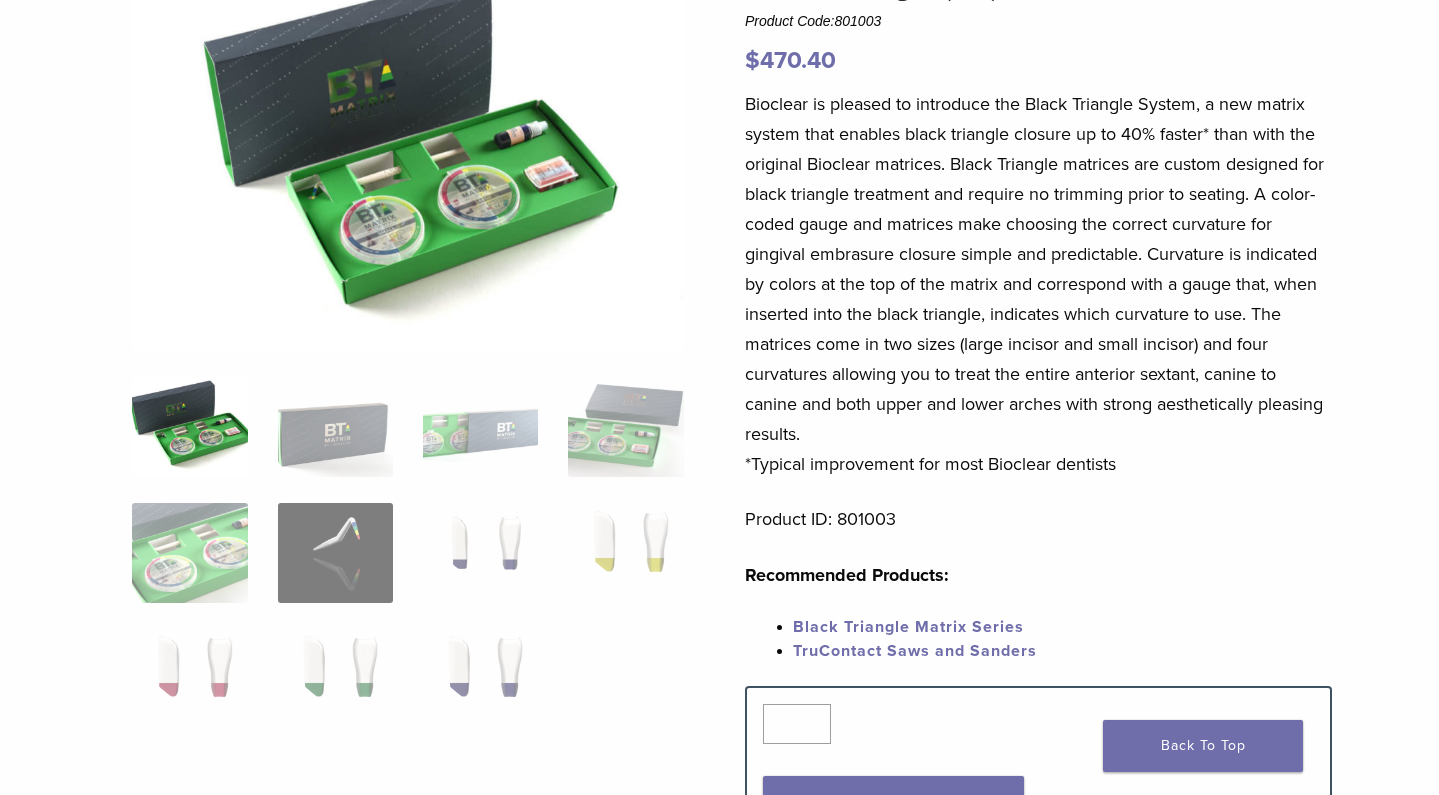 scroll, scrollTop: 233, scrollLeft: 0, axis: vertical 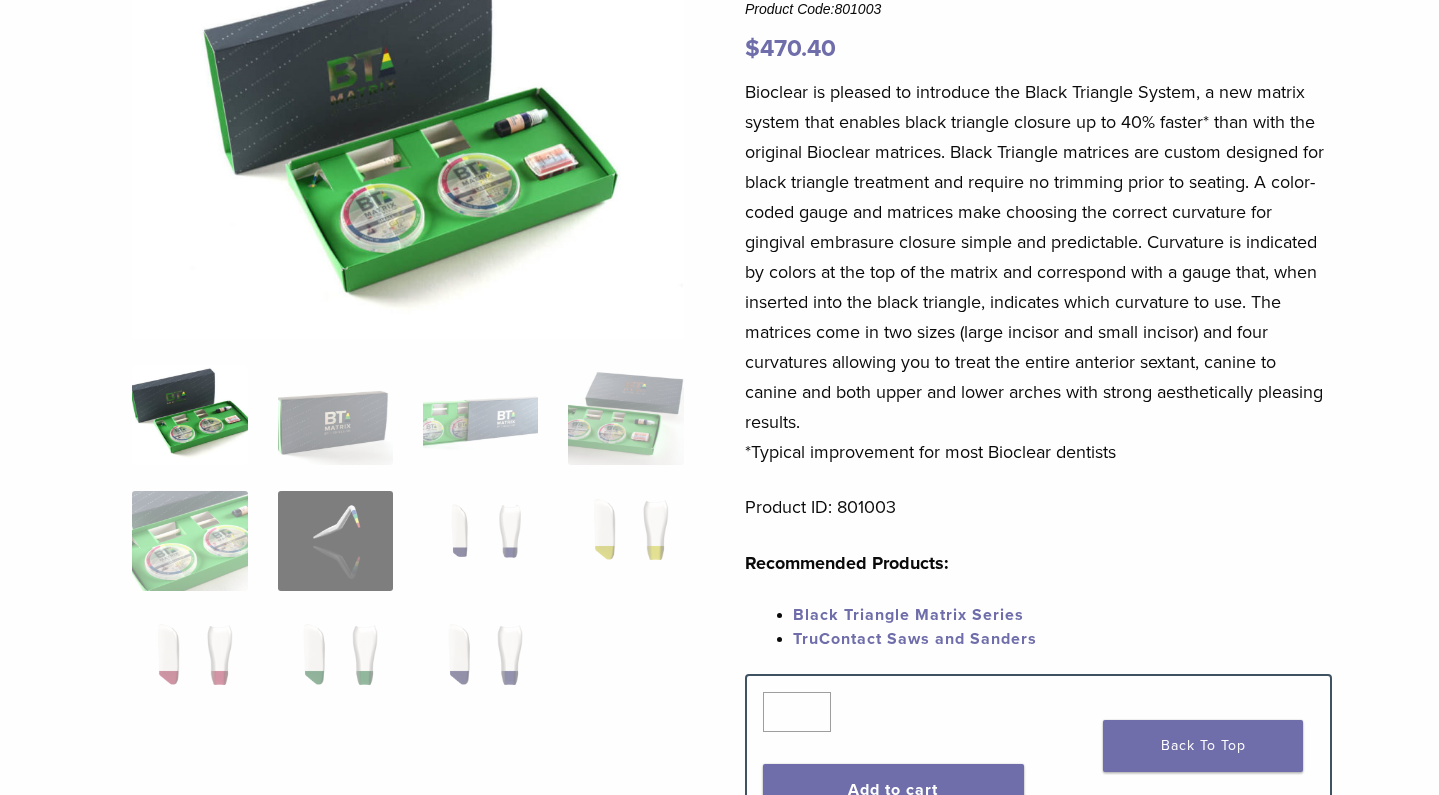 click at bounding box center [189, 415] 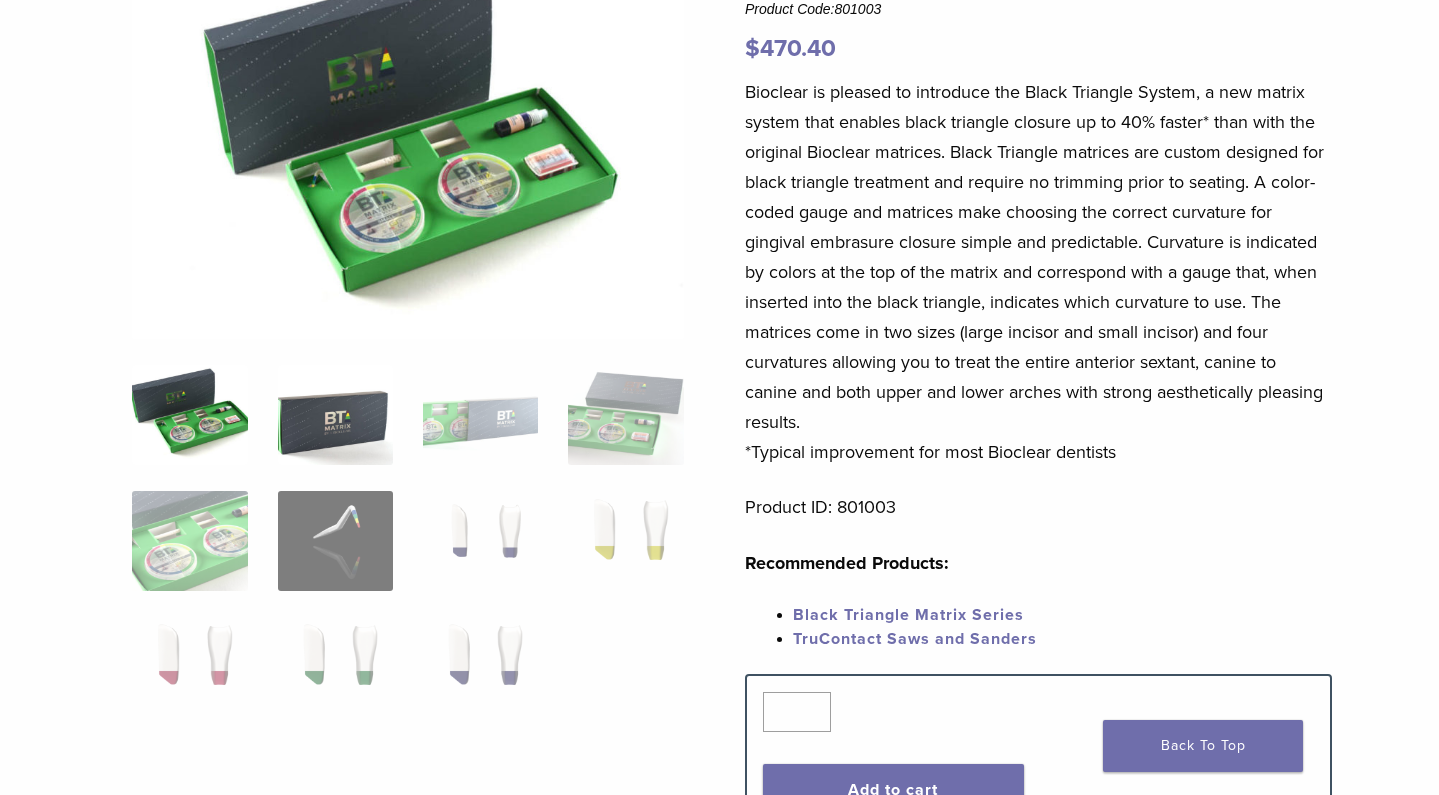 click at bounding box center (335, 415) 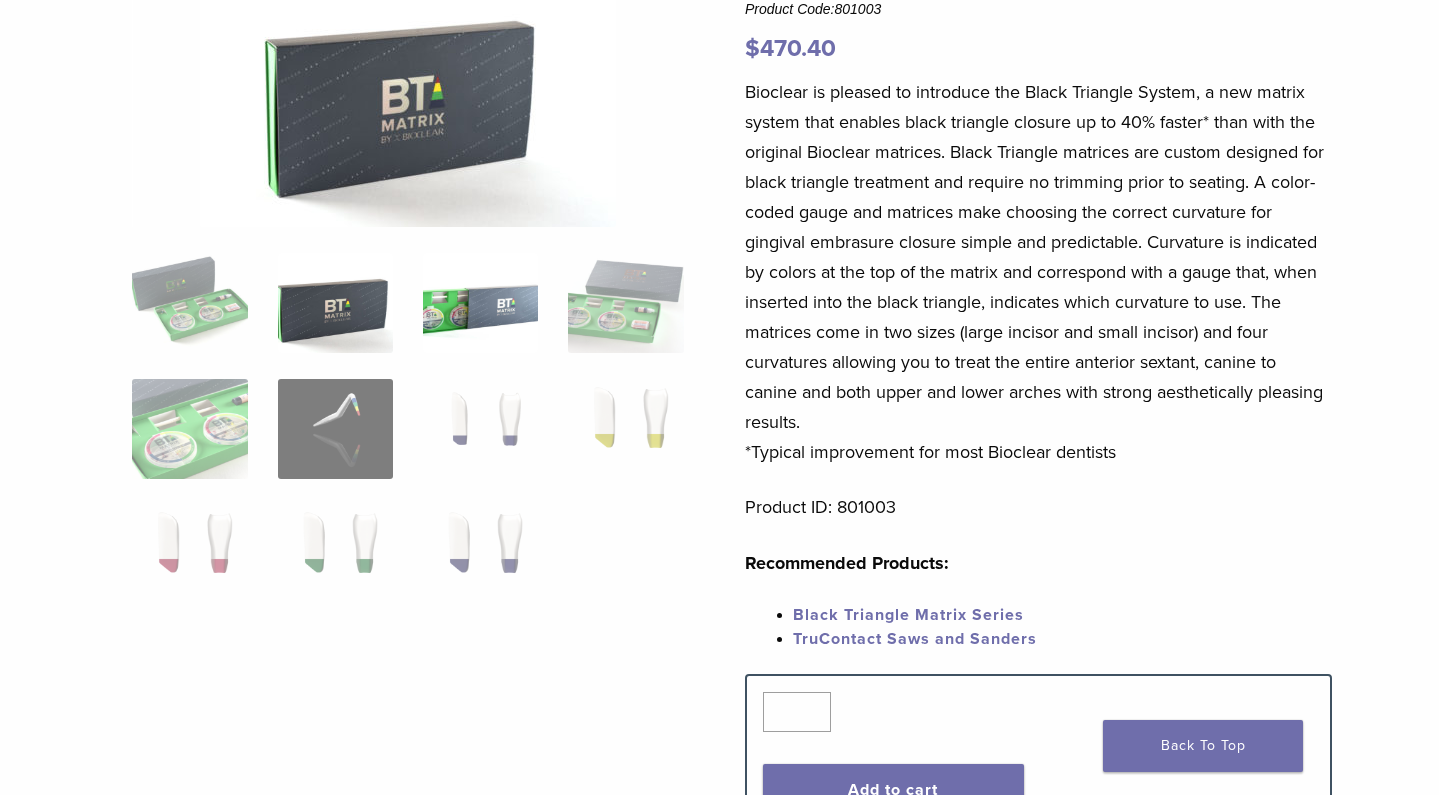 click at bounding box center [480, 303] 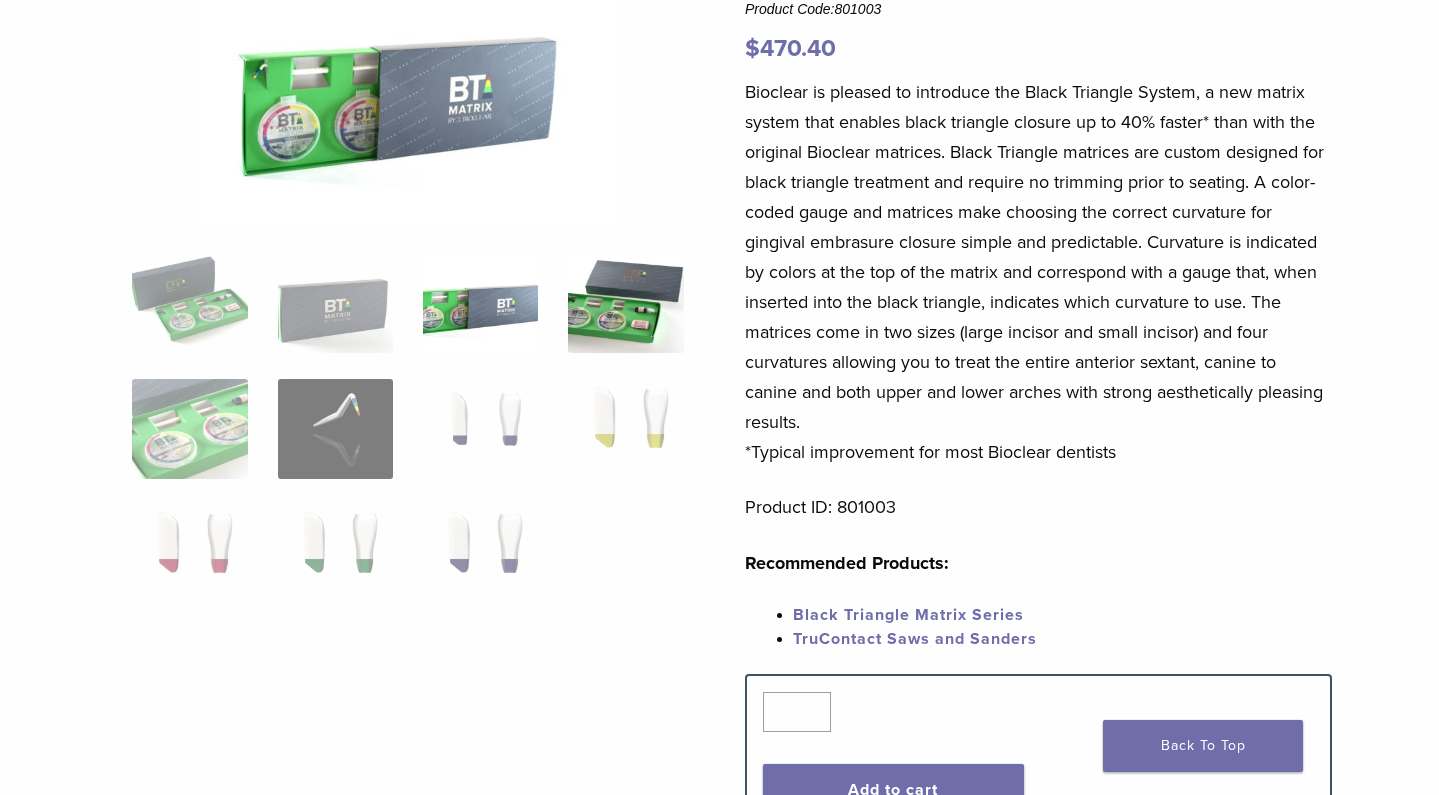 click at bounding box center [625, 303] 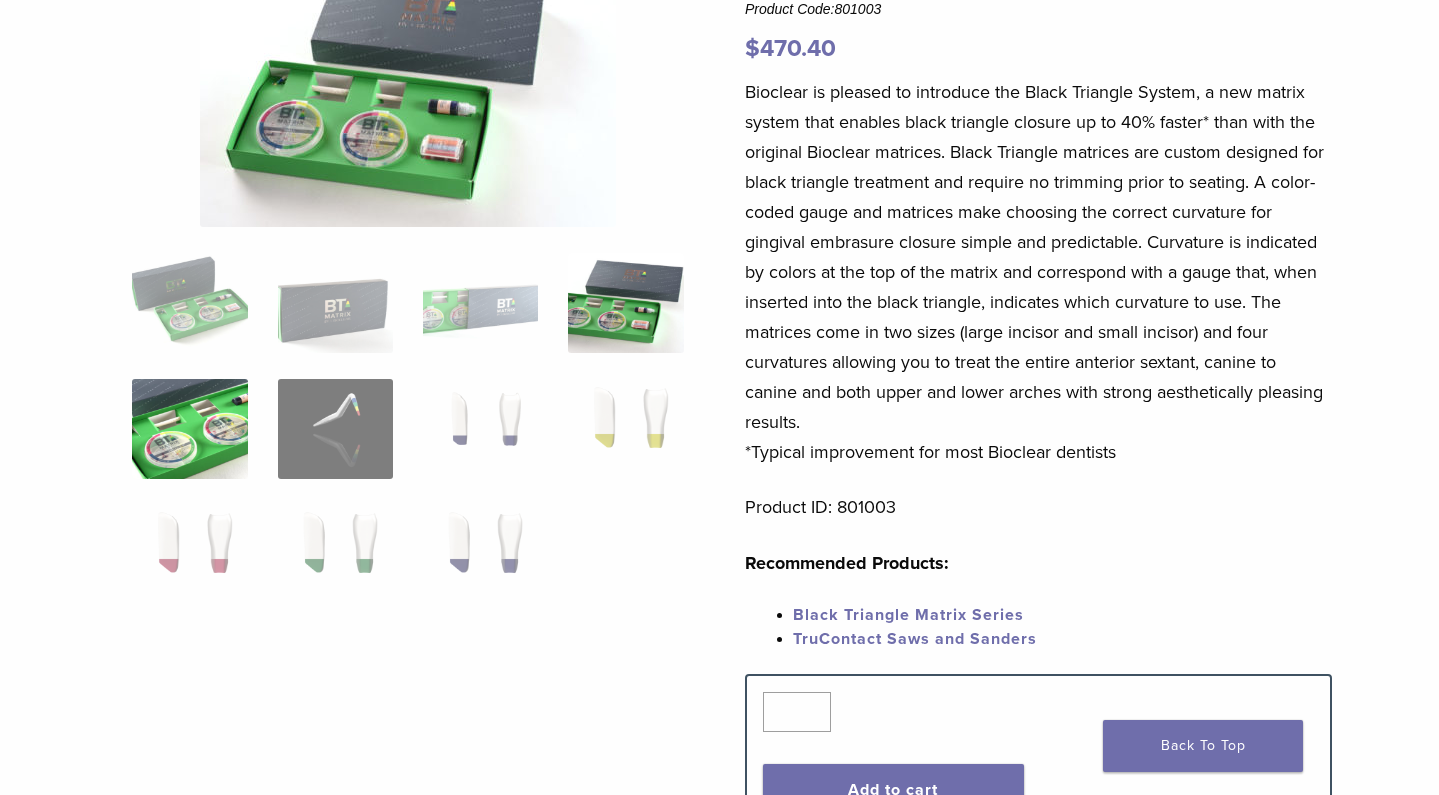 click at bounding box center [189, 429] 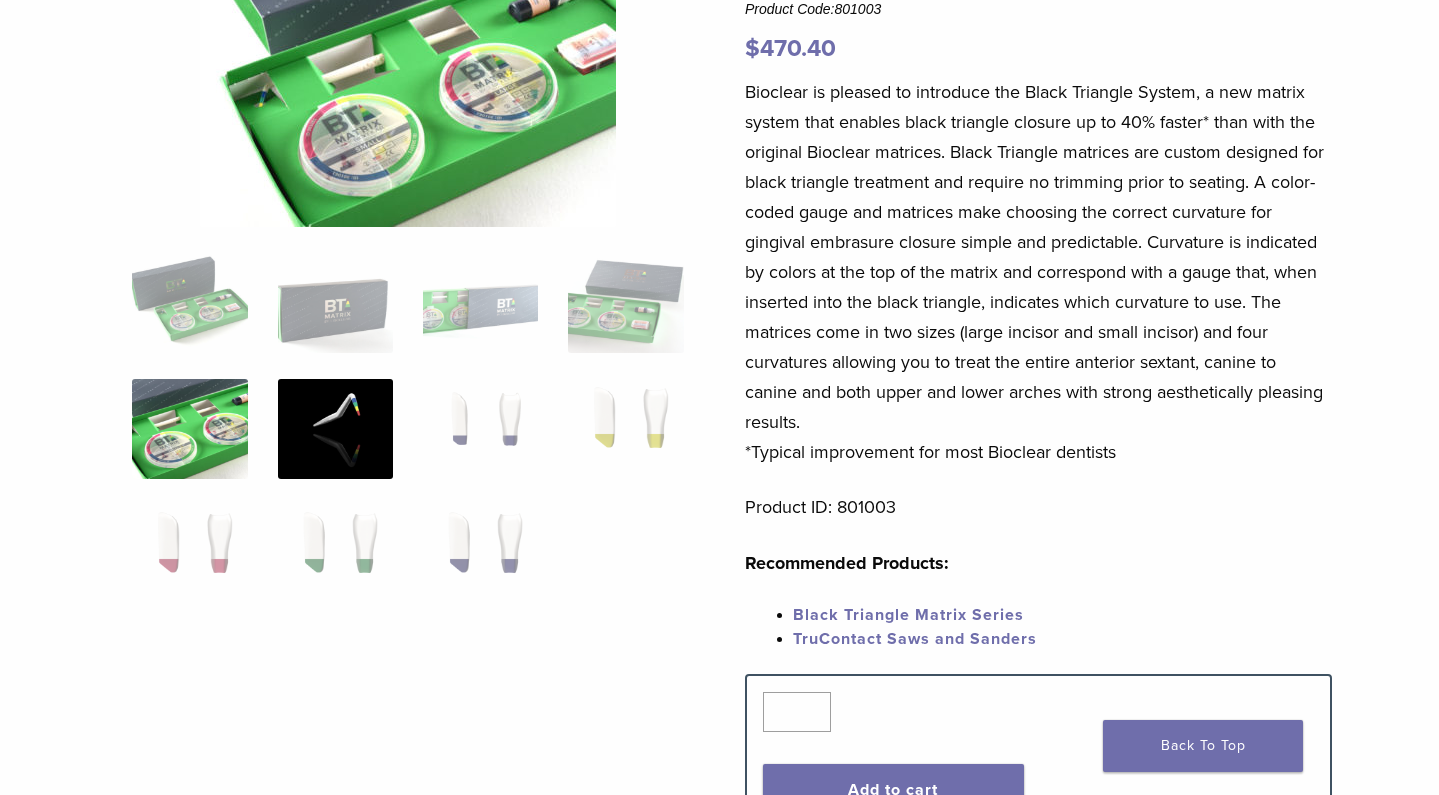 click at bounding box center [335, 429] 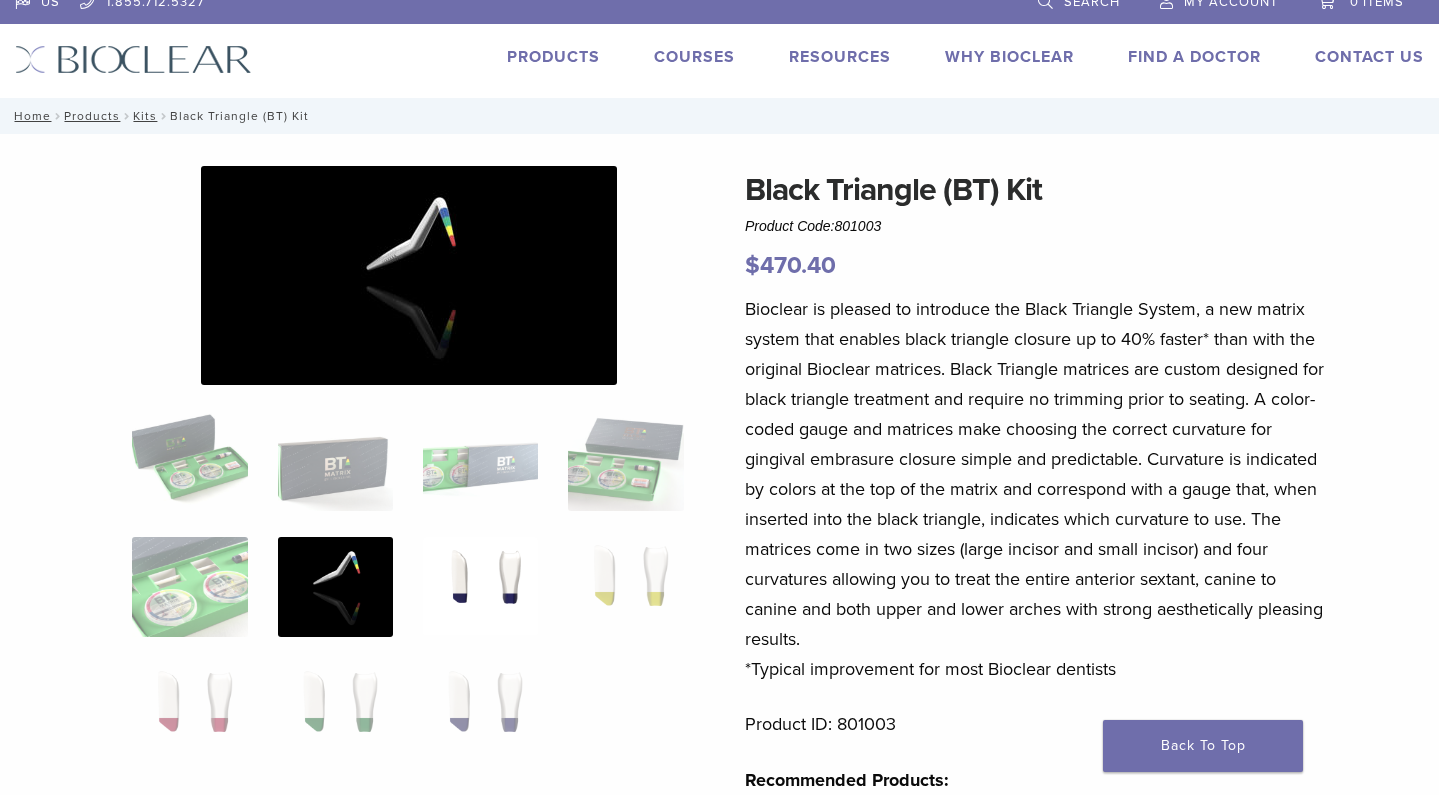 scroll, scrollTop: 0, scrollLeft: 0, axis: both 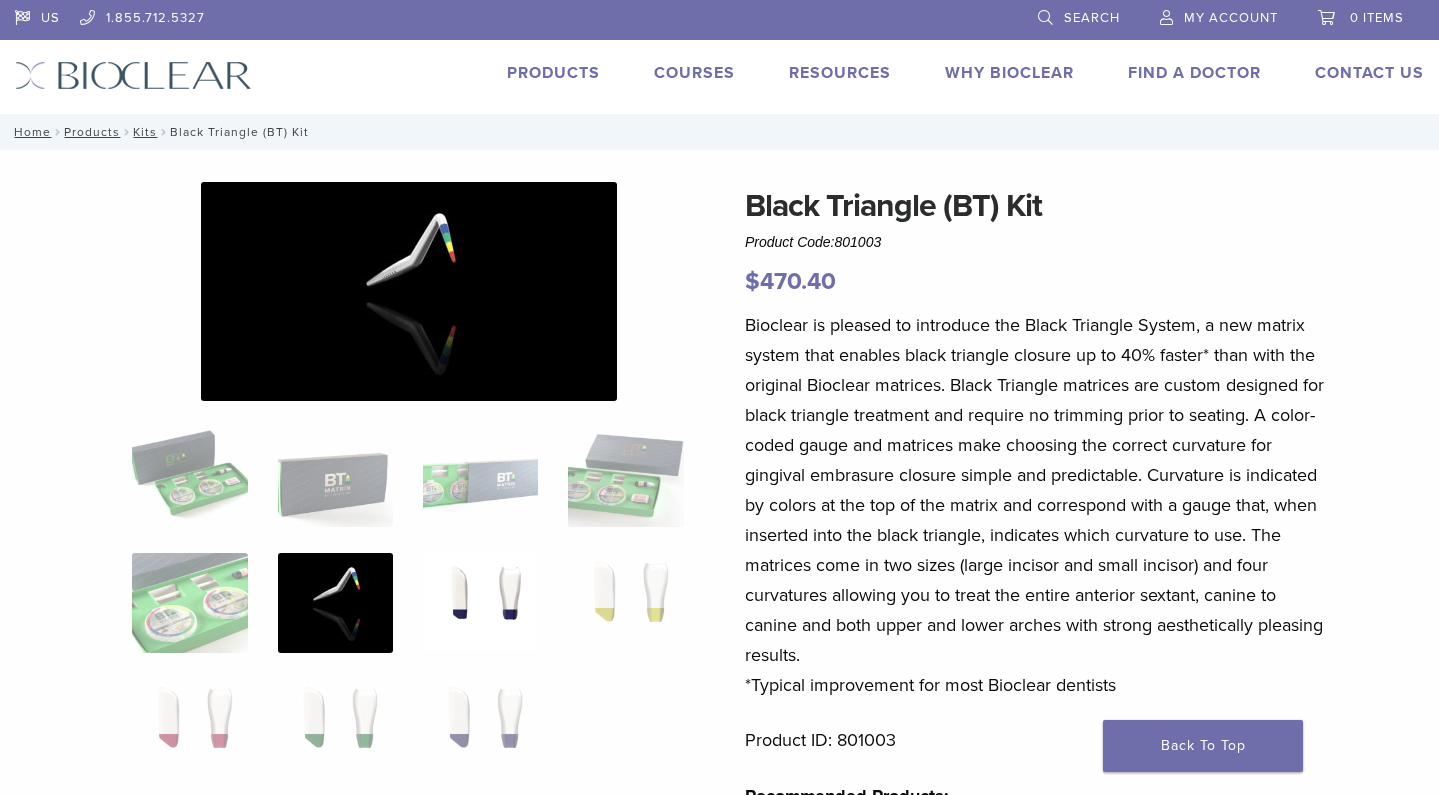 click at bounding box center (480, 603) 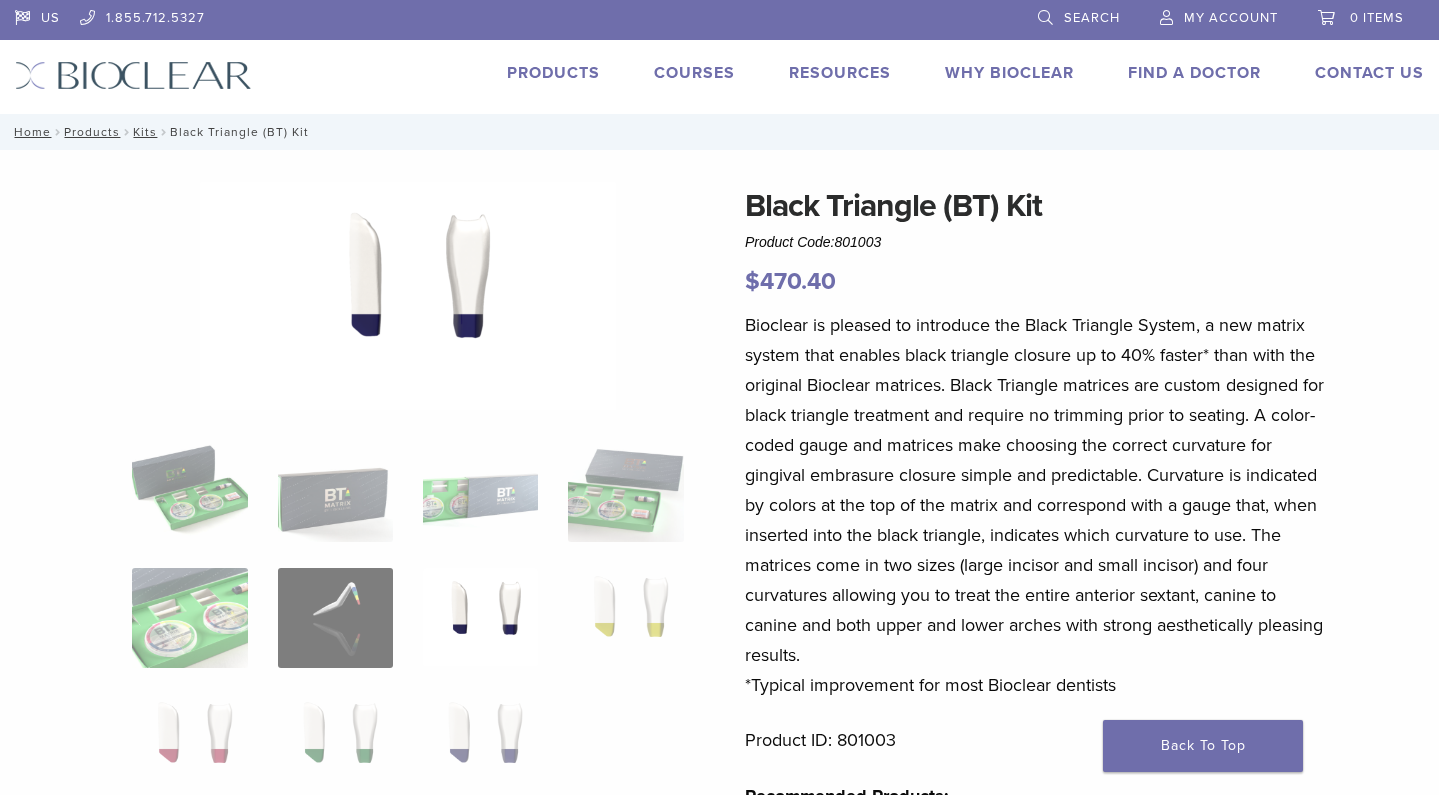 click on "Products" at bounding box center (553, 73) 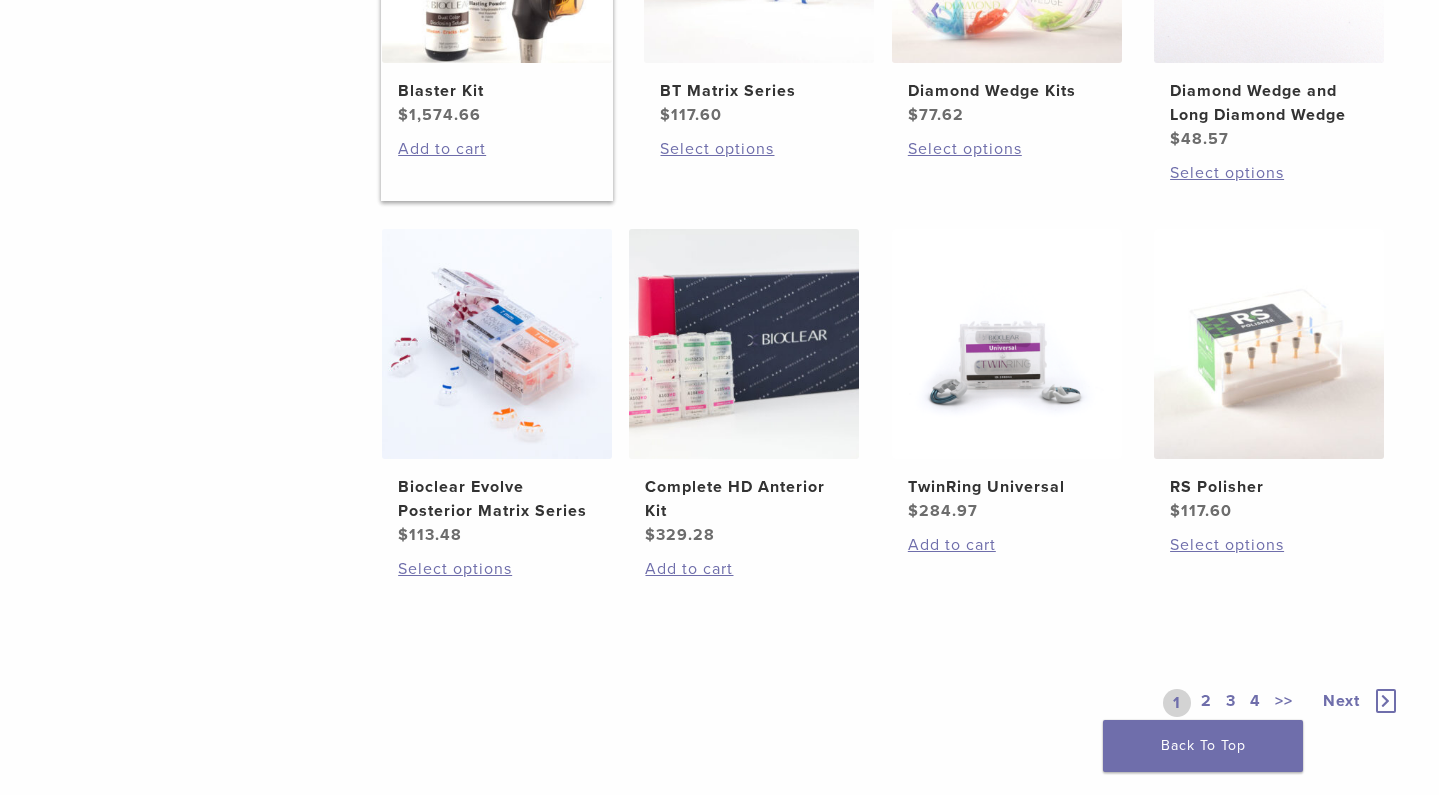 scroll, scrollTop: 1382, scrollLeft: 9, axis: both 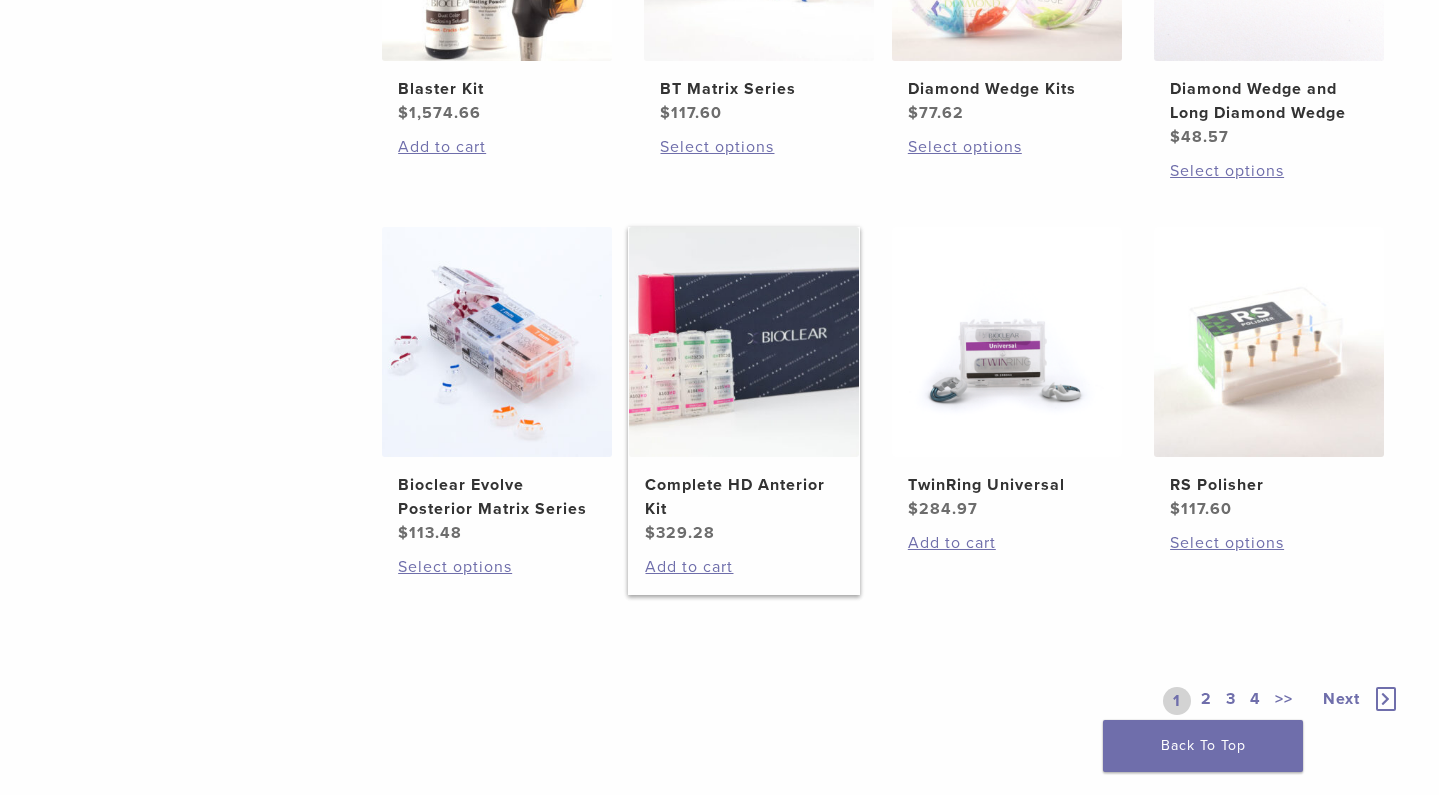 click at bounding box center (744, 342) 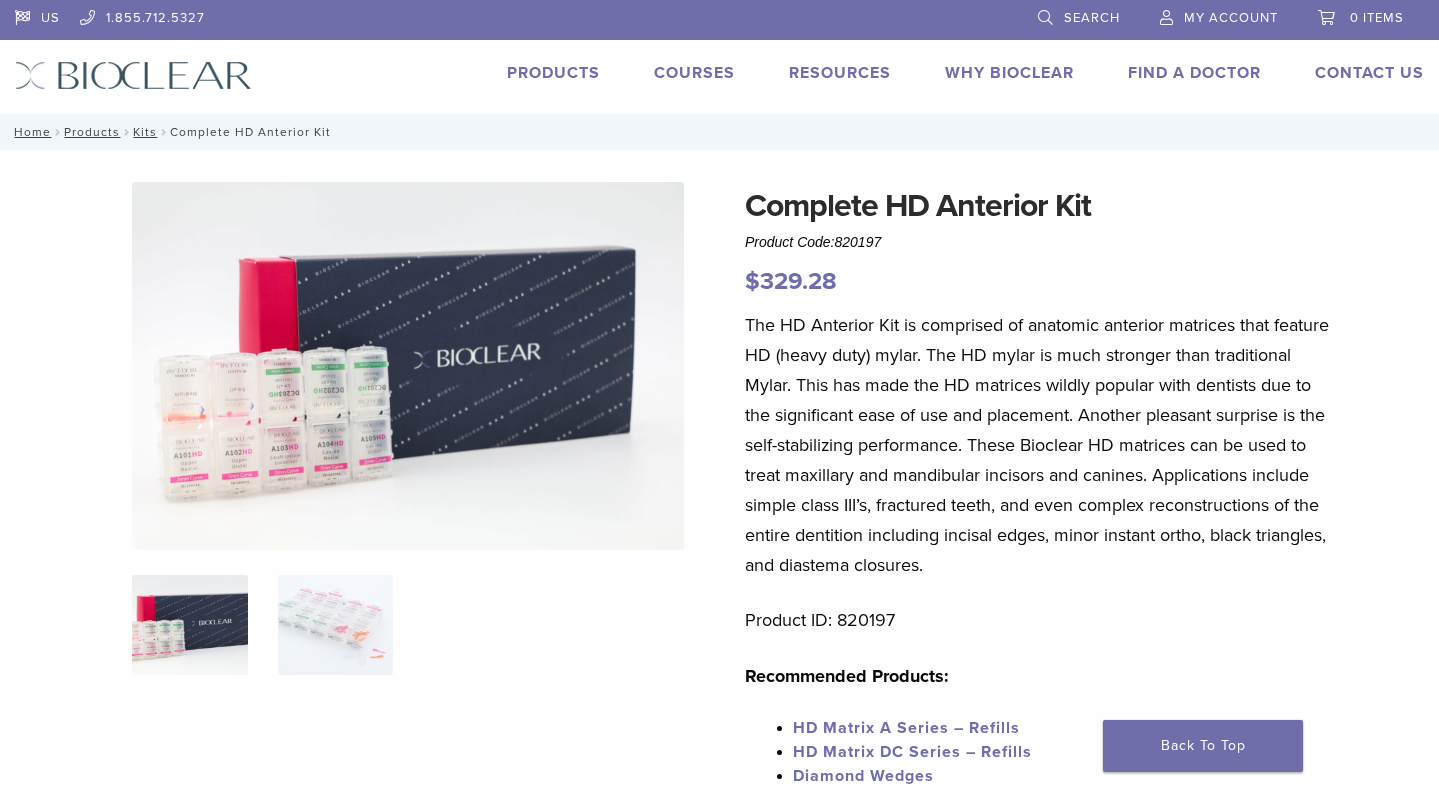 scroll, scrollTop: 0, scrollLeft: 0, axis: both 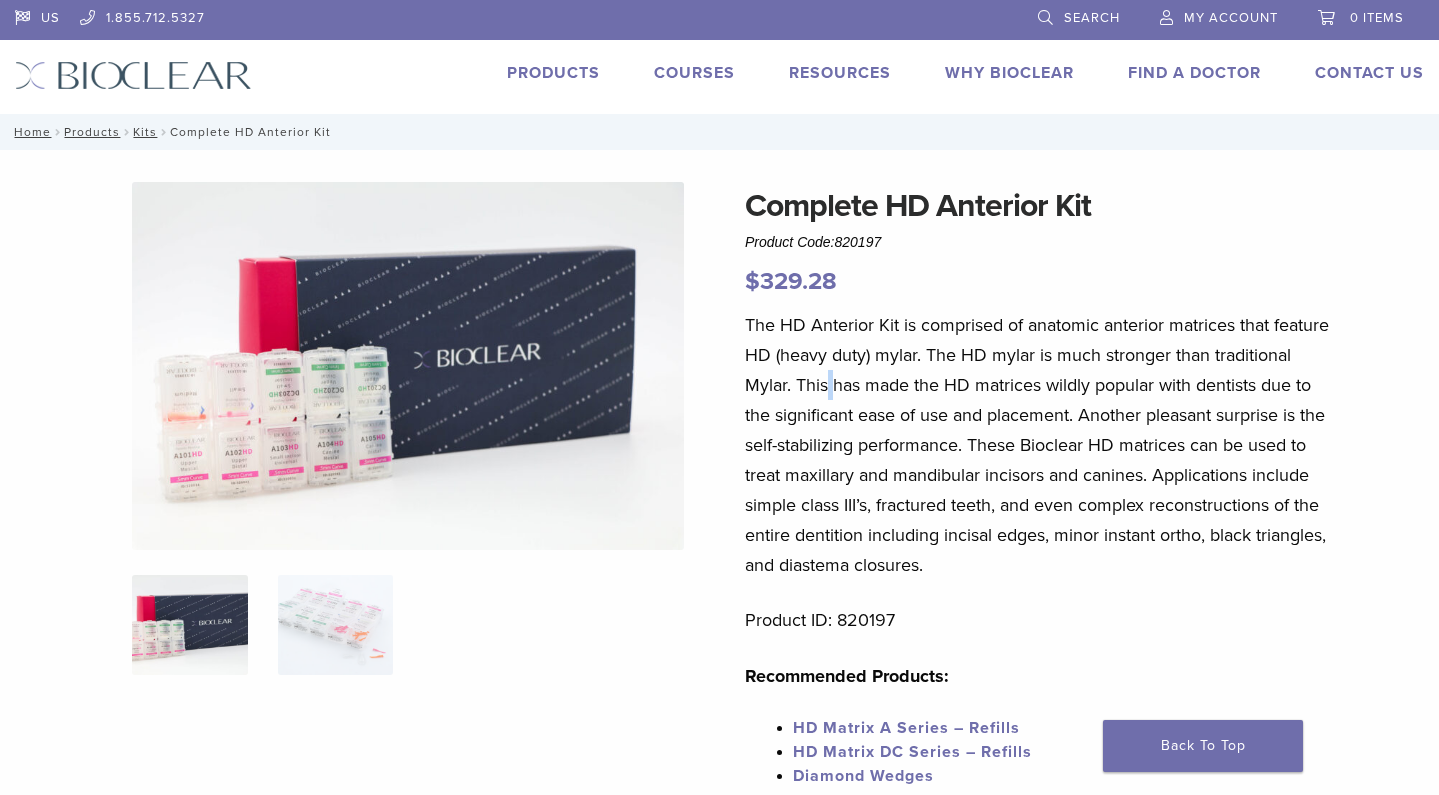click on "The HD Anterior Kit is comprised of anatomic anterior matrices that feature HD (heavy duty) mylar. The HD mylar is much stronger than traditional Mylar. This has made the HD matrices wildly popular with dentists due to the significant ease of use and placement. Another pleasant surprise is the self-stabilizing performance. These Bioclear HD matrices can be used to treat maxillary and mandibular incisors and canines. Applications include simple class III’s, fractured teeth, and even complex reconstructions of the entire dentition including incisal edges, minor instant ortho, black triangles, and diastema closures." at bounding box center [1038, 445] 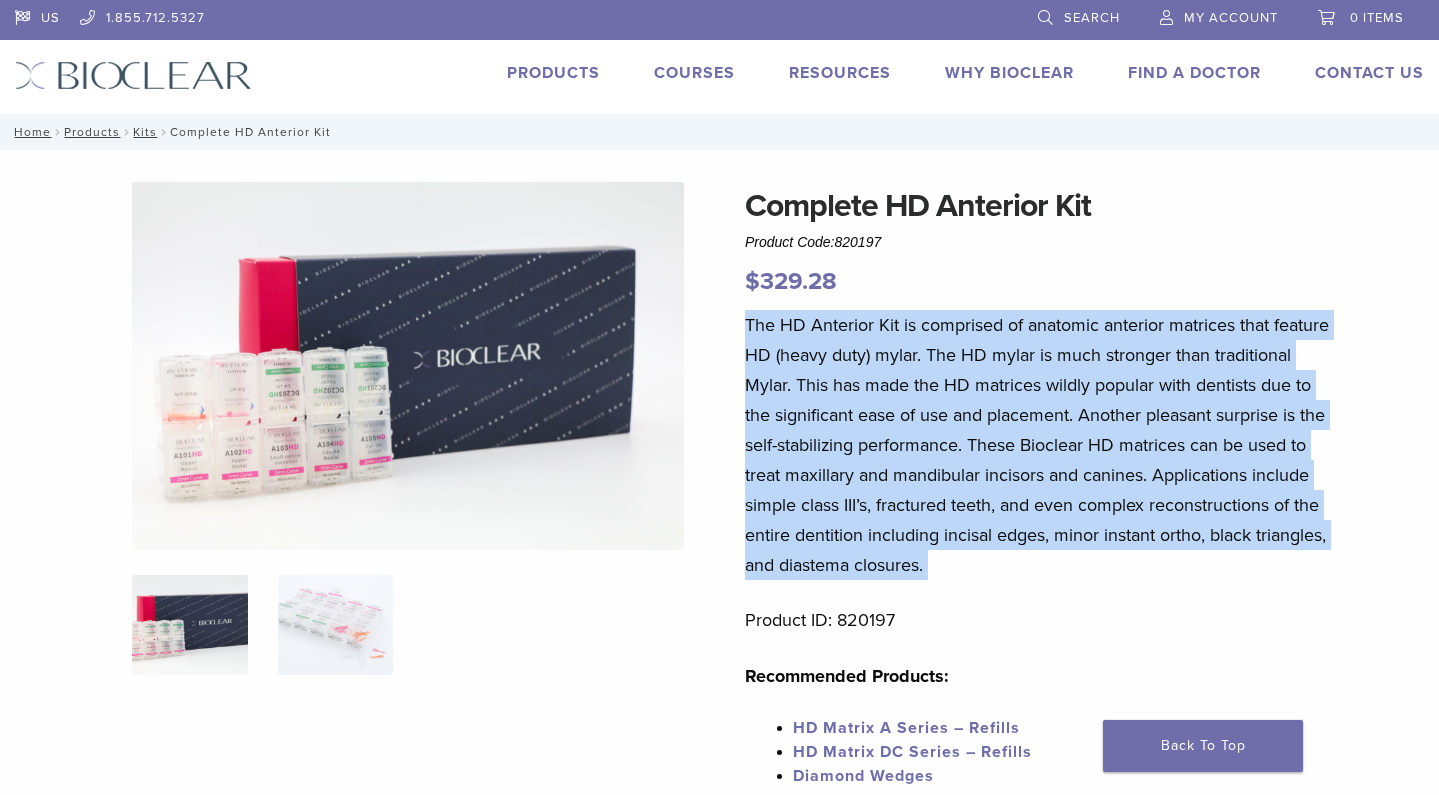 click on "The HD Anterior Kit is comprised of anatomic anterior matrices that feature HD (heavy duty) mylar. The HD mylar is much stronger than traditional Mylar. This has made the HD matrices wildly popular with dentists due to the significant ease of use and placement. Another pleasant surprise is the self-stabilizing performance. These Bioclear HD matrices can be used to treat maxillary and mandibular incisors and canines. Applications include simple class III’s, fractured teeth, and even complex reconstructions of the entire dentition including incisal edges, minor instant ortho, black triangles, and diastema closures." at bounding box center [1038, 445] 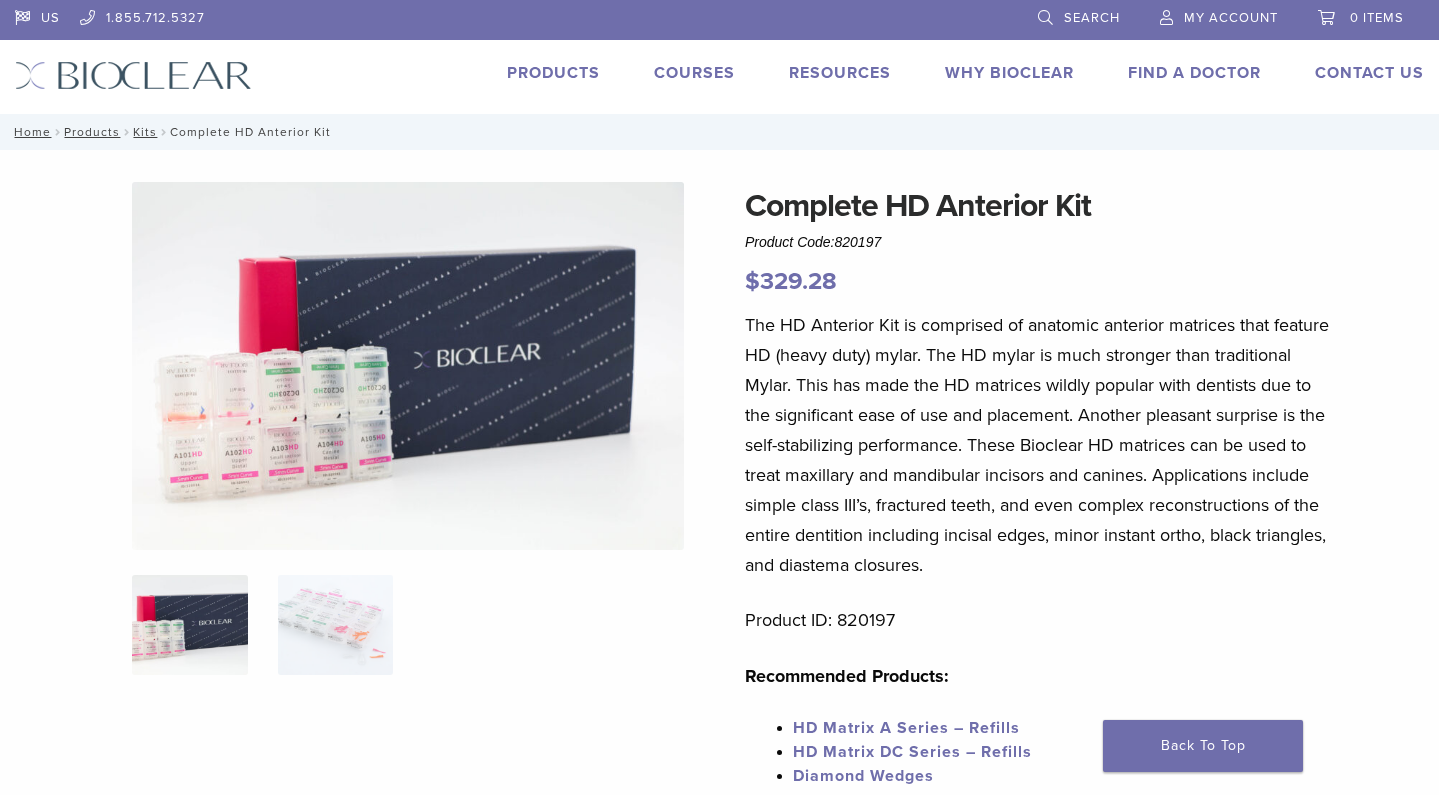 click on "The HD Anterior Kit is comprised of anatomic anterior matrices that feature HD (heavy duty) mylar. The HD mylar is much stronger than traditional Mylar. This has made the HD matrices wildly popular with dentists due to the significant ease of use and placement. Another pleasant surprise is the self-stabilizing performance. These Bioclear HD matrices can be used to treat maxillary and mandibular incisors and canines. Applications include simple class III’s, fractured teeth, and even complex reconstructions of the entire dentition including incisal edges, minor instant ortho, black triangles, and diastema closures." at bounding box center [1038, 445] 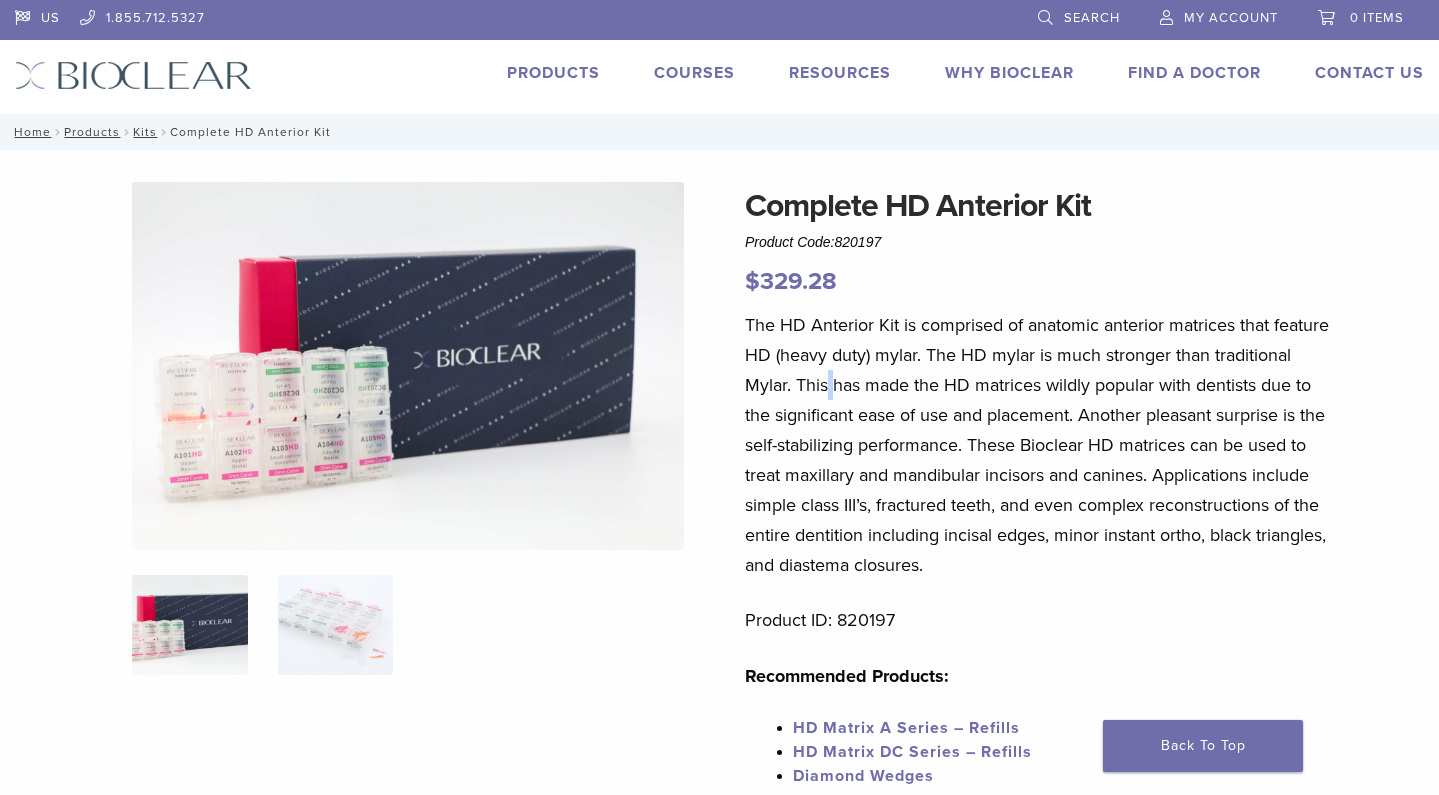 click on "The HD Anterior Kit is comprised of anatomic anterior matrices that feature HD (heavy duty) mylar. The HD mylar is much stronger than traditional Mylar. This has made the HD matrices wildly popular with dentists due to the significant ease of use and placement. Another pleasant surprise is the self-stabilizing performance. These Bioclear HD matrices can be used to treat maxillary and mandibular incisors and canines. Applications include simple class III’s, fractured teeth, and even complex reconstructions of the entire dentition including incisal edges, minor instant ortho, black triangles, and diastema closures." at bounding box center [1038, 445] 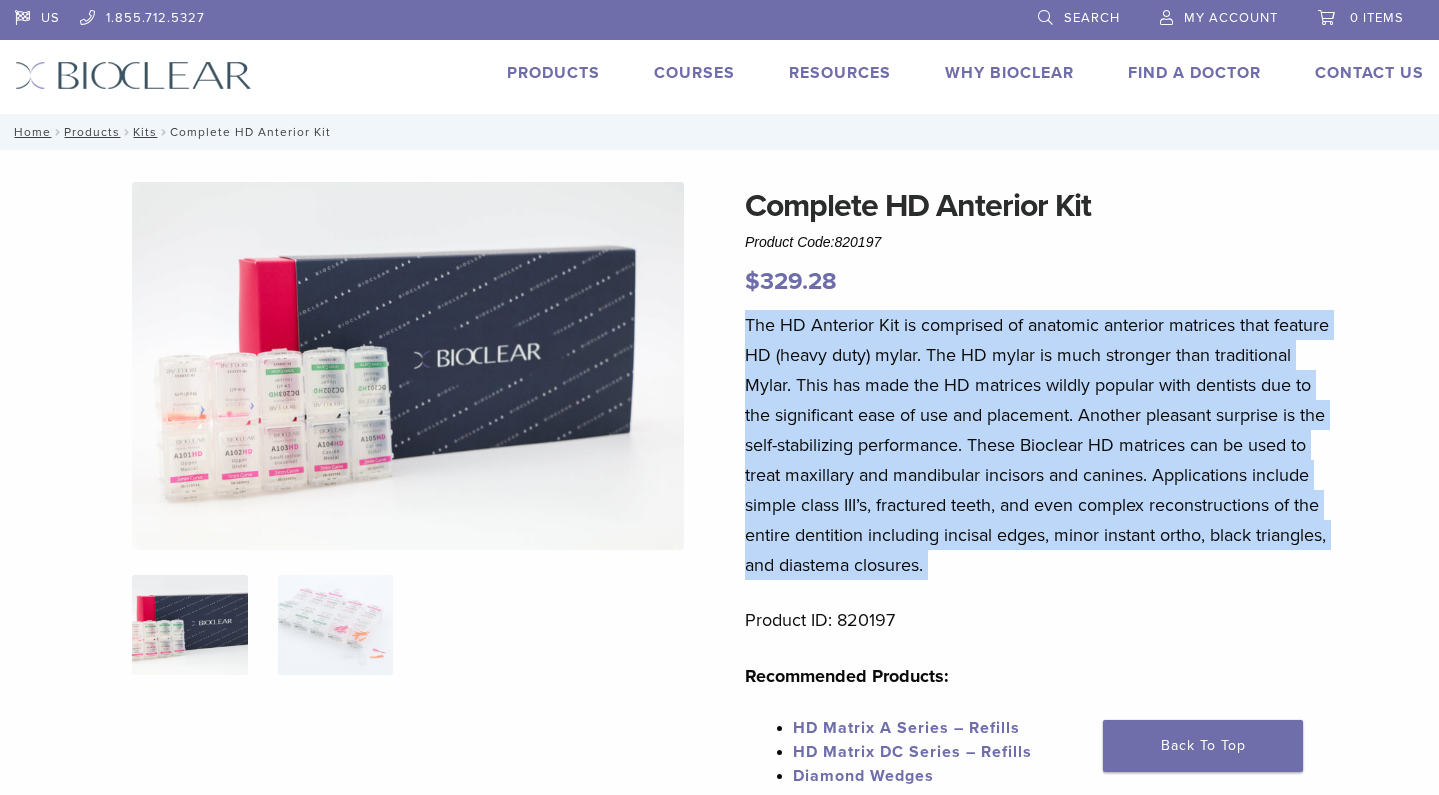 click on "The HD Anterior Kit is comprised of anatomic anterior matrices that feature HD (heavy duty) mylar. The HD mylar is much stronger than traditional Mylar. This has made the HD matrices wildly popular with dentists due to the significant ease of use and placement. Another pleasant surprise is the self-stabilizing performance. These Bioclear HD matrices can be used to treat maxillary and mandibular incisors and canines. Applications include simple class III’s, fractured teeth, and even complex reconstructions of the entire dentition including incisal edges, minor instant ortho, black triangles, and diastema closures." at bounding box center (1038, 445) 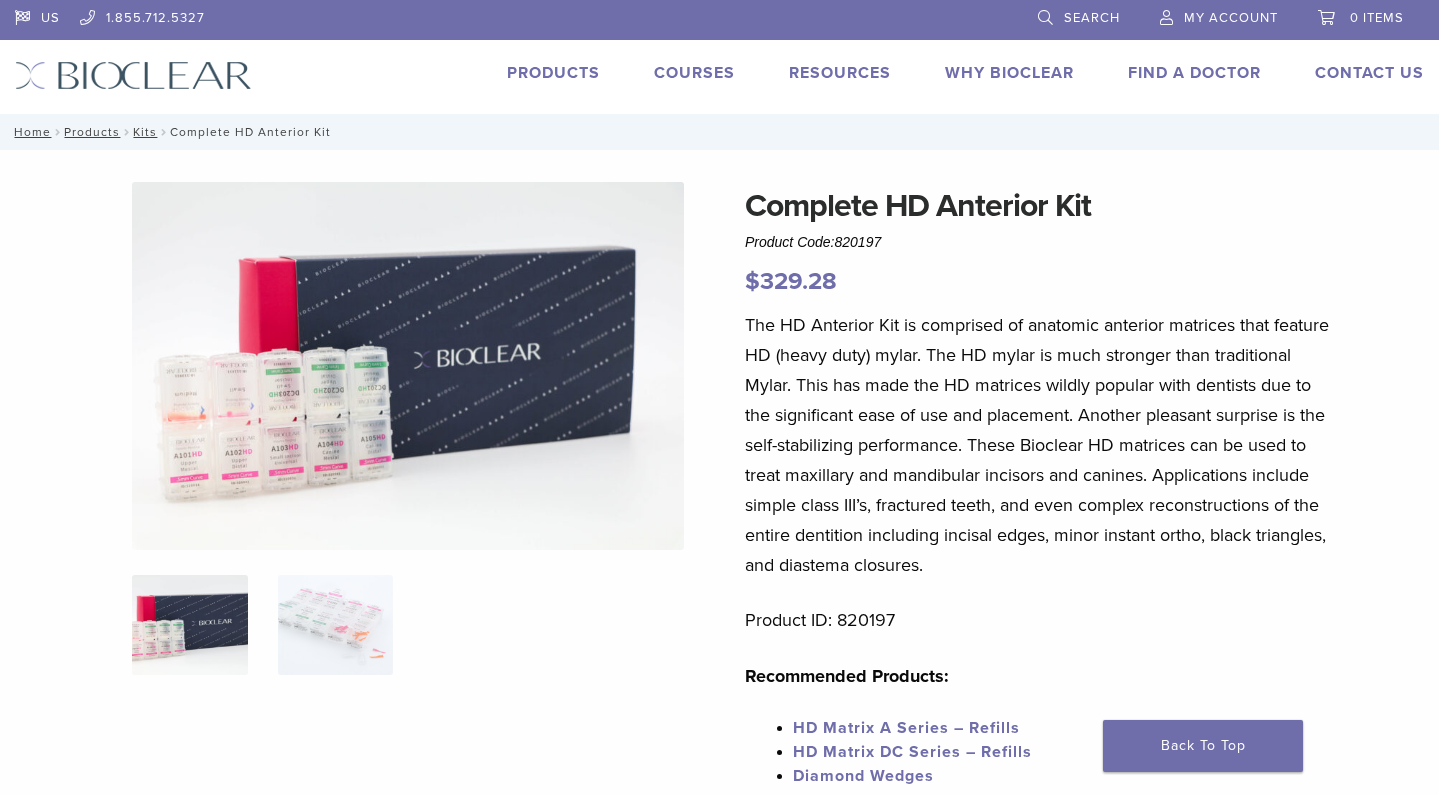 click on "The HD Anterior Kit is comprised of anatomic anterior matrices that feature HD (heavy duty) mylar. The HD mylar is much stronger than traditional Mylar. This has made the HD matrices wildly popular with dentists due to the significant ease of use and placement. Another pleasant surprise is the self-stabilizing performance. These Bioclear HD matrices can be used to treat maxillary and mandibular incisors and canines. Applications include simple class III’s, fractured teeth, and even complex reconstructions of the entire dentition including incisal edges, minor instant ortho, black triangles, and diastema closures." at bounding box center (1038, 445) 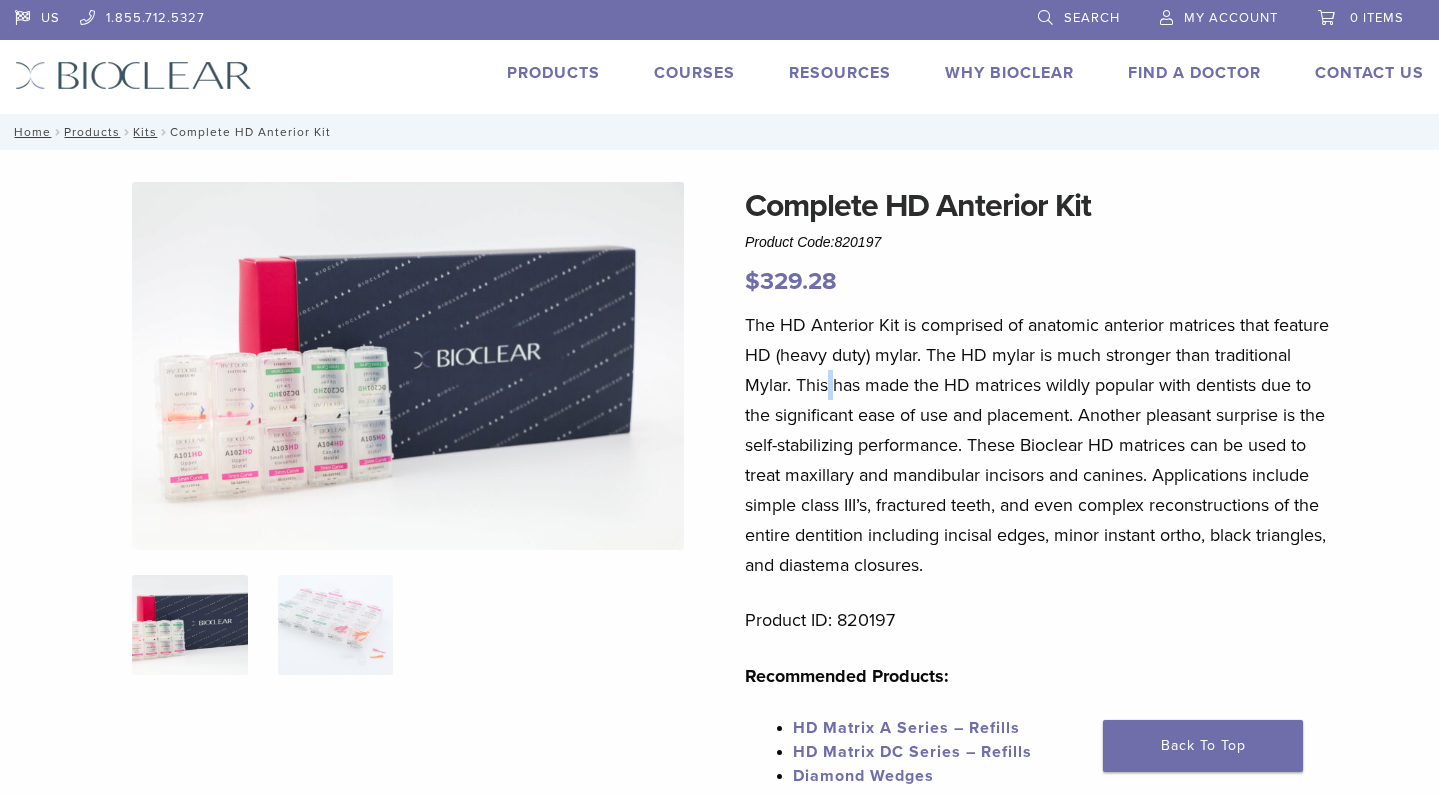 click on "The HD Anterior Kit is comprised of anatomic anterior matrices that feature HD (heavy duty) mylar. The HD mylar is much stronger than traditional Mylar. This has made the HD matrices wildly popular with dentists due to the significant ease of use and placement. Another pleasant surprise is the self-stabilizing performance. These Bioclear HD matrices can be used to treat maxillary and mandibular incisors and canines. Applications include simple class III’s, fractured teeth, and even complex reconstructions of the entire dentition including incisal edges, minor instant ortho, black triangles, and diastema closures." at bounding box center (1038, 445) 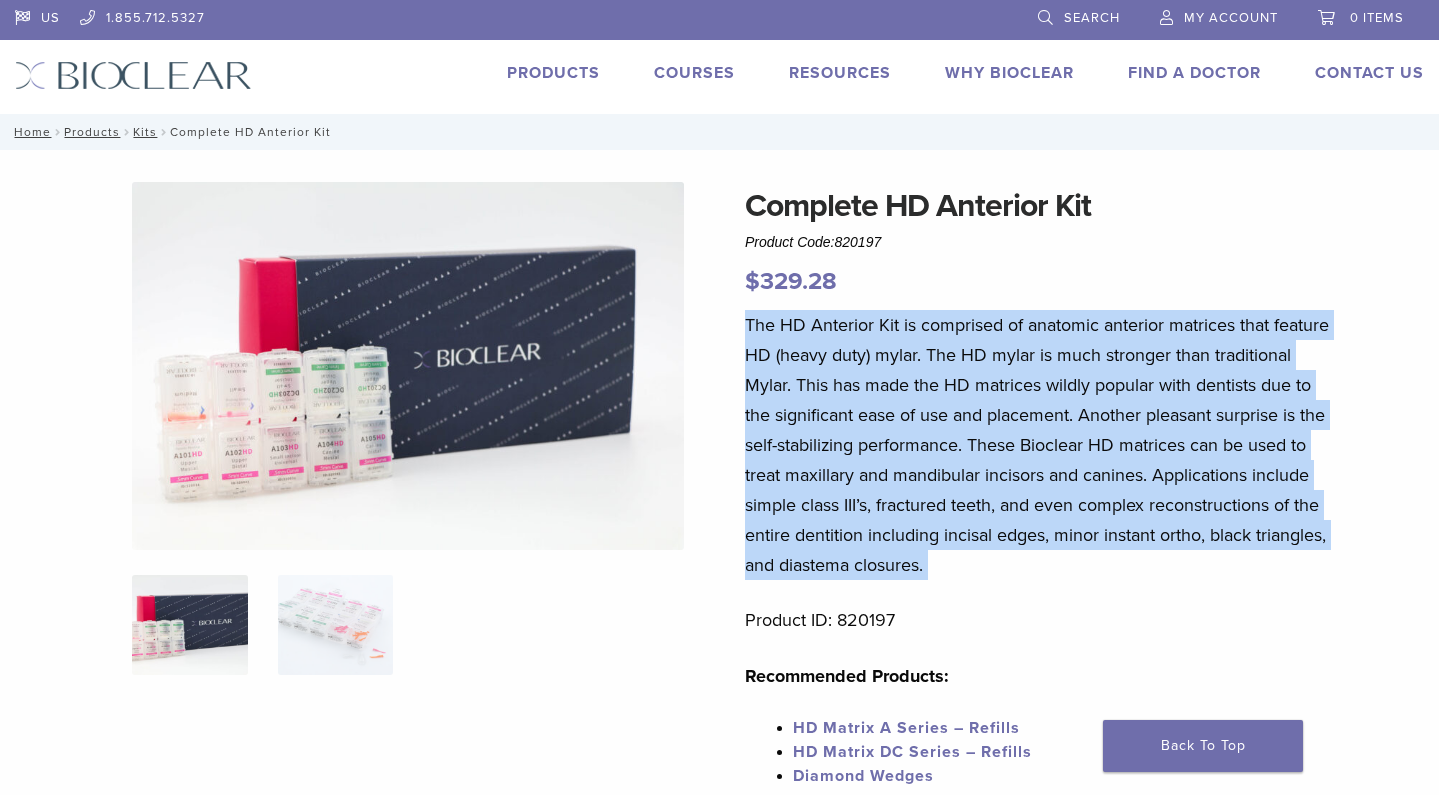 click on "The HD Anterior Kit is comprised of anatomic anterior matrices that feature HD (heavy duty) mylar. The HD mylar is much stronger than traditional Mylar. This has made the HD matrices wildly popular with dentists due to the significant ease of use and placement. Another pleasant surprise is the self-stabilizing performance. These Bioclear HD matrices can be used to treat maxillary and mandibular incisors and canines. Applications include simple class III’s, fractured teeth, and even complex reconstructions of the entire dentition including incisal edges, minor instant ortho, black triangles, and diastema closures." at bounding box center (1038, 445) 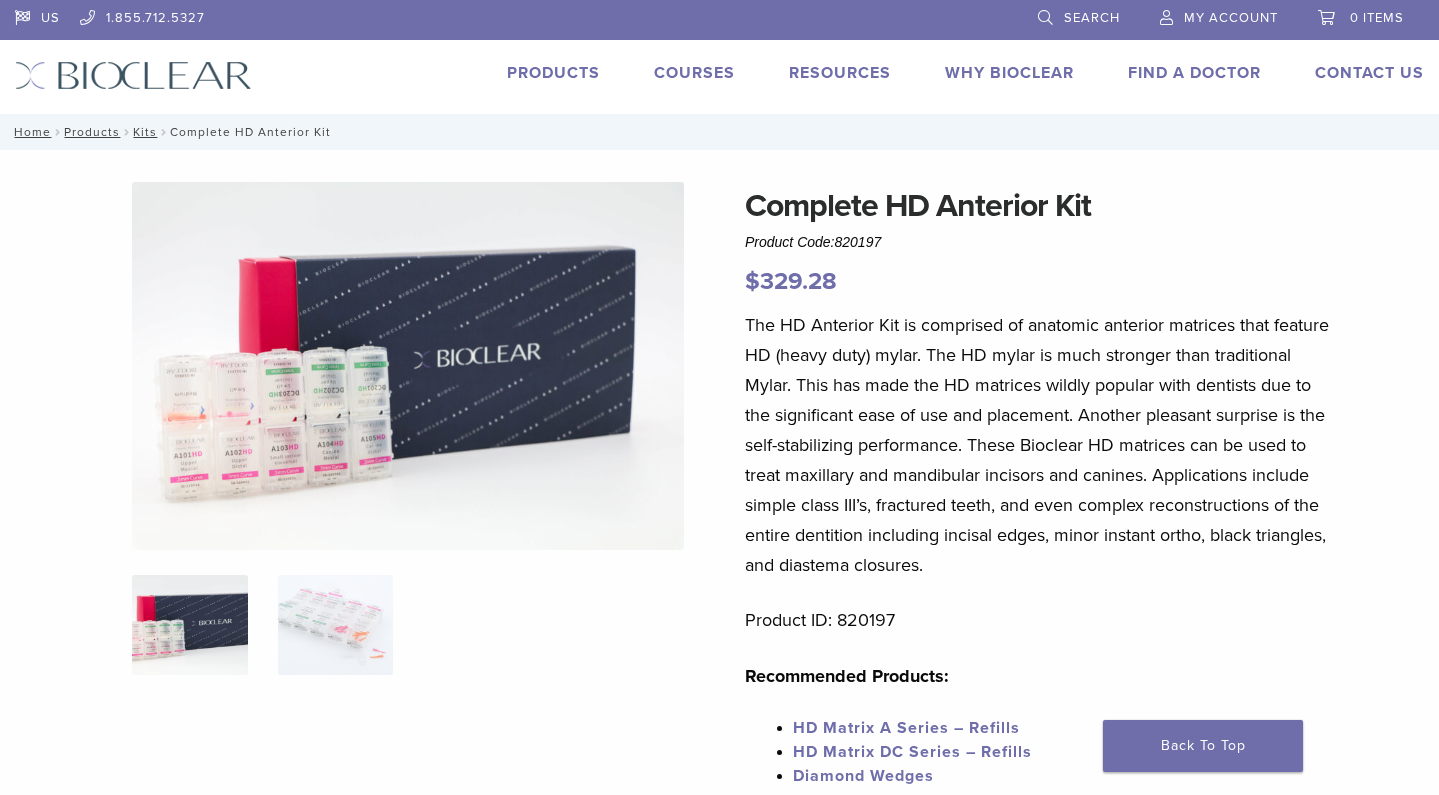 click on "The HD Anterior Kit is comprised of anatomic anterior matrices that feature HD (heavy duty) mylar. The HD mylar is much stronger than traditional Mylar. This has made the HD matrices wildly popular with dentists due to the significant ease of use and placement. Another pleasant surprise is the self-stabilizing performance. These Bioclear HD matrices can be used to treat maxillary and mandibular incisors and canines. Applications include simple class III’s, fractured teeth, and even complex reconstructions of the entire dentition including incisal edges, minor instant ortho, black triangles, and diastema closures." at bounding box center [1038, 445] 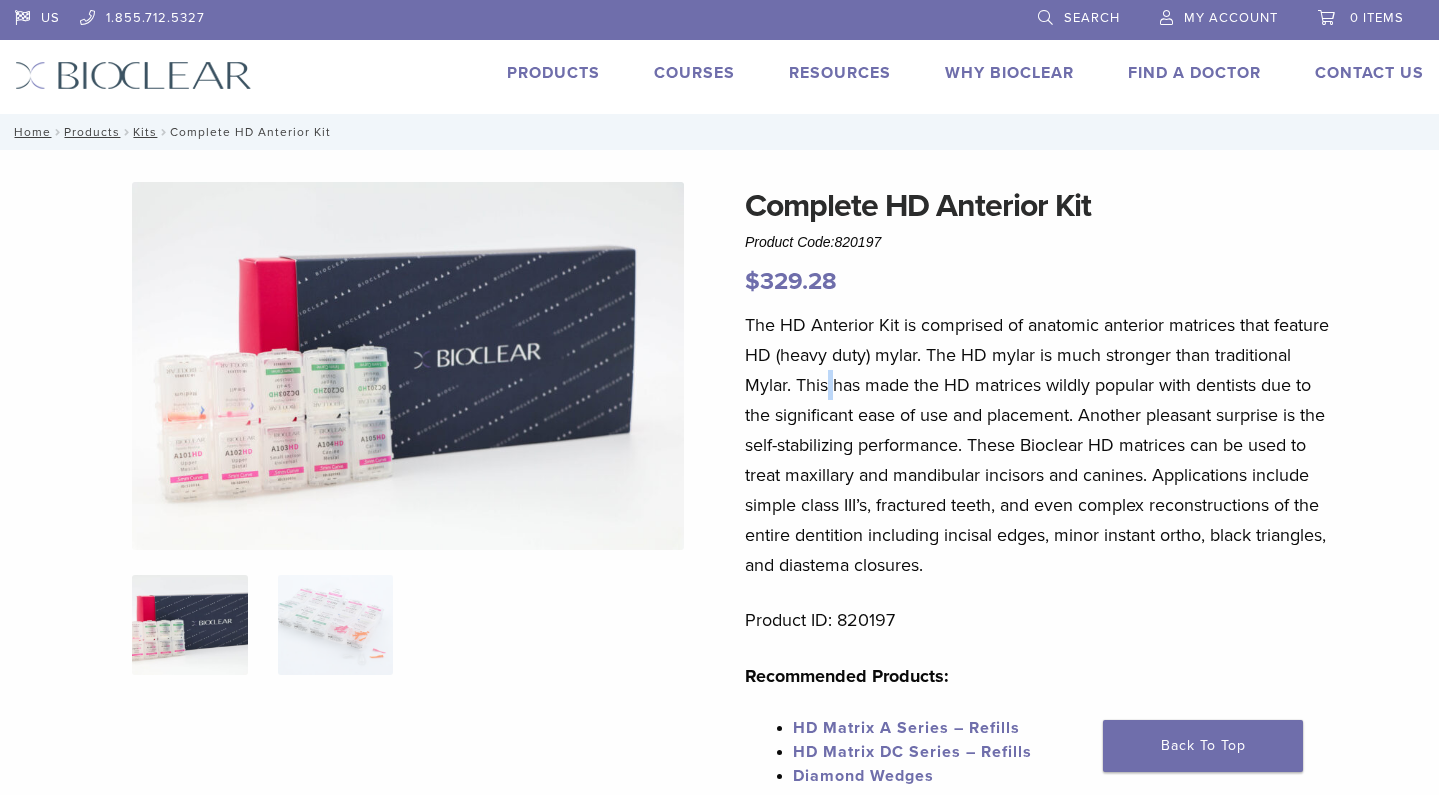 click on "The HD Anterior Kit is comprised of anatomic anterior matrices that feature HD (heavy duty) mylar. The HD mylar is much stronger than traditional Mylar. This has made the HD matrices wildly popular with dentists due to the significant ease of use and placement. Another pleasant surprise is the self-stabilizing performance. These Bioclear HD matrices can be used to treat maxillary and mandibular incisors and canines. Applications include simple class III’s, fractured teeth, and even complex reconstructions of the entire dentition including incisal edges, minor instant ortho, black triangles, and diastema closures." at bounding box center [1038, 445] 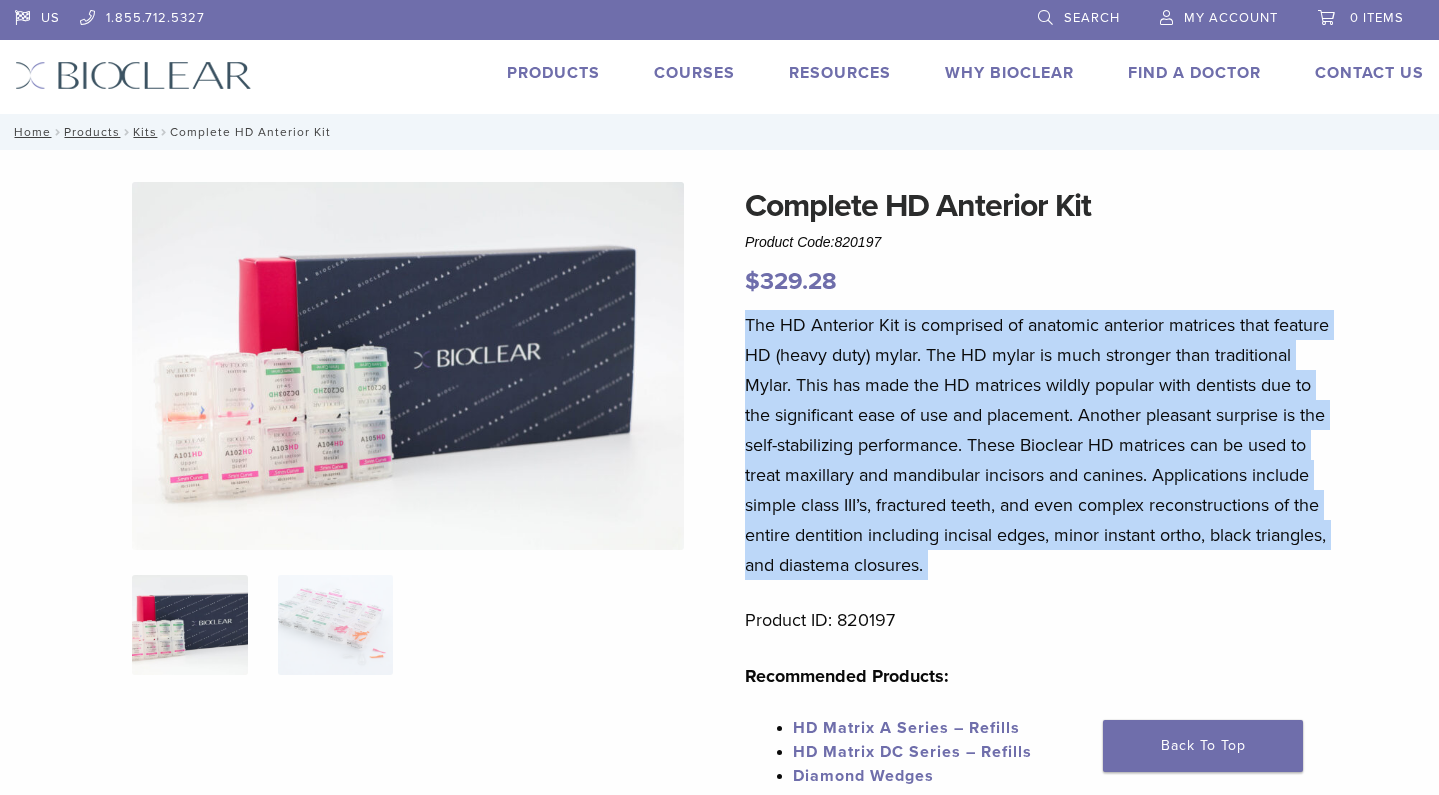 click on "The HD Anterior Kit is comprised of anatomic anterior matrices that feature HD (heavy duty) mylar. The HD mylar is much stronger than traditional Mylar. This has made the HD matrices wildly popular with dentists due to the significant ease of use and placement. Another pleasant surprise is the self-stabilizing performance. These Bioclear HD matrices can be used to treat maxillary and mandibular incisors and canines. Applications include simple class III’s, fractured teeth, and even complex reconstructions of the entire dentition including incisal edges, minor instant ortho, black triangles, and diastema closures." at bounding box center (1038, 445) 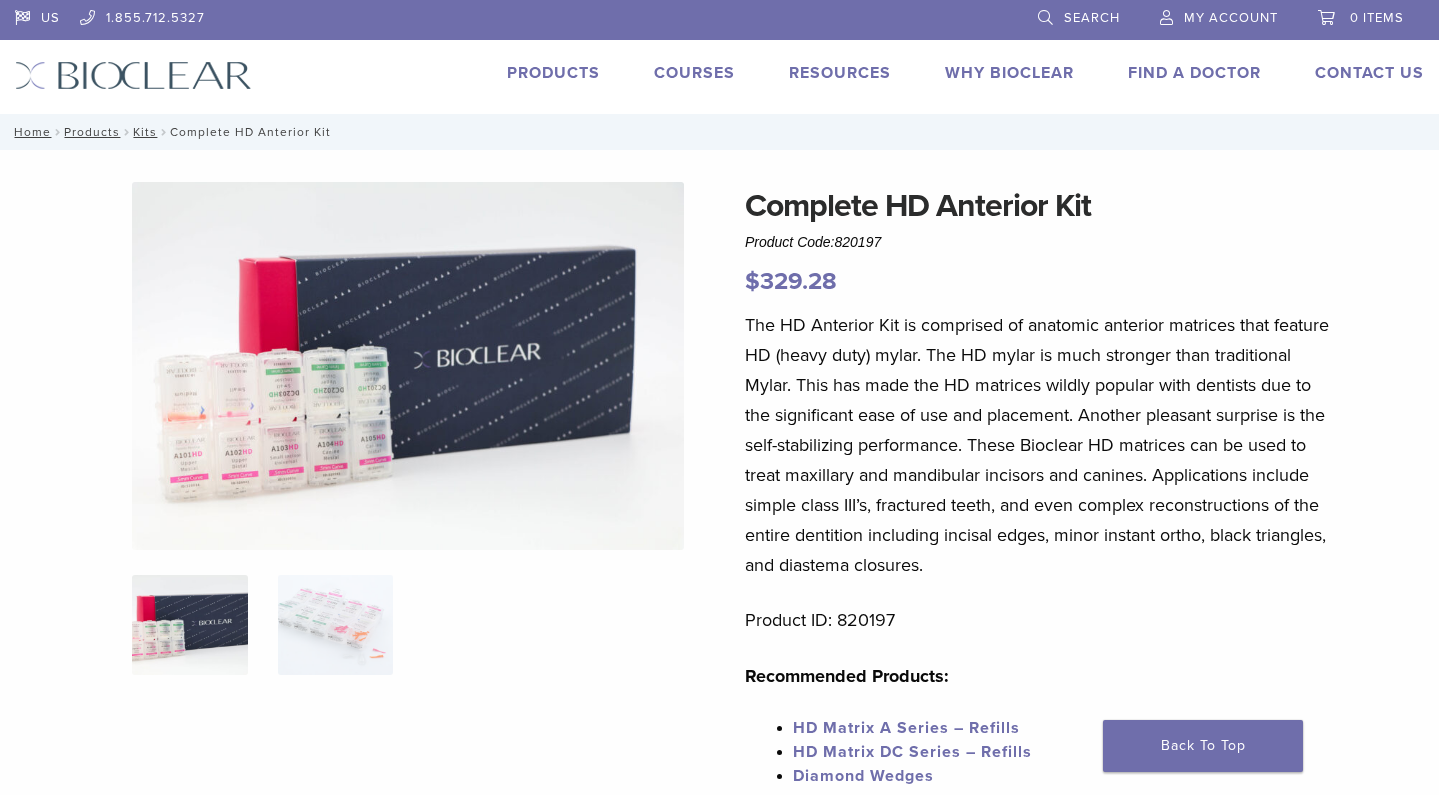 click on "The HD Anterior Kit is comprised of anatomic anterior matrices that feature HD (heavy duty) mylar. The HD mylar is much stronger than traditional Mylar. This has made the HD matrices wildly popular with dentists due to the significant ease of use and placement. Another pleasant surprise is the self-stabilizing performance. These Bioclear HD matrices can be used to treat maxillary and mandibular incisors and canines. Applications include simple class III’s, fractured teeth, and even complex reconstructions of the entire dentition including incisal edges, minor instant ortho, black triangles, and diastema closures." at bounding box center [1038, 445] 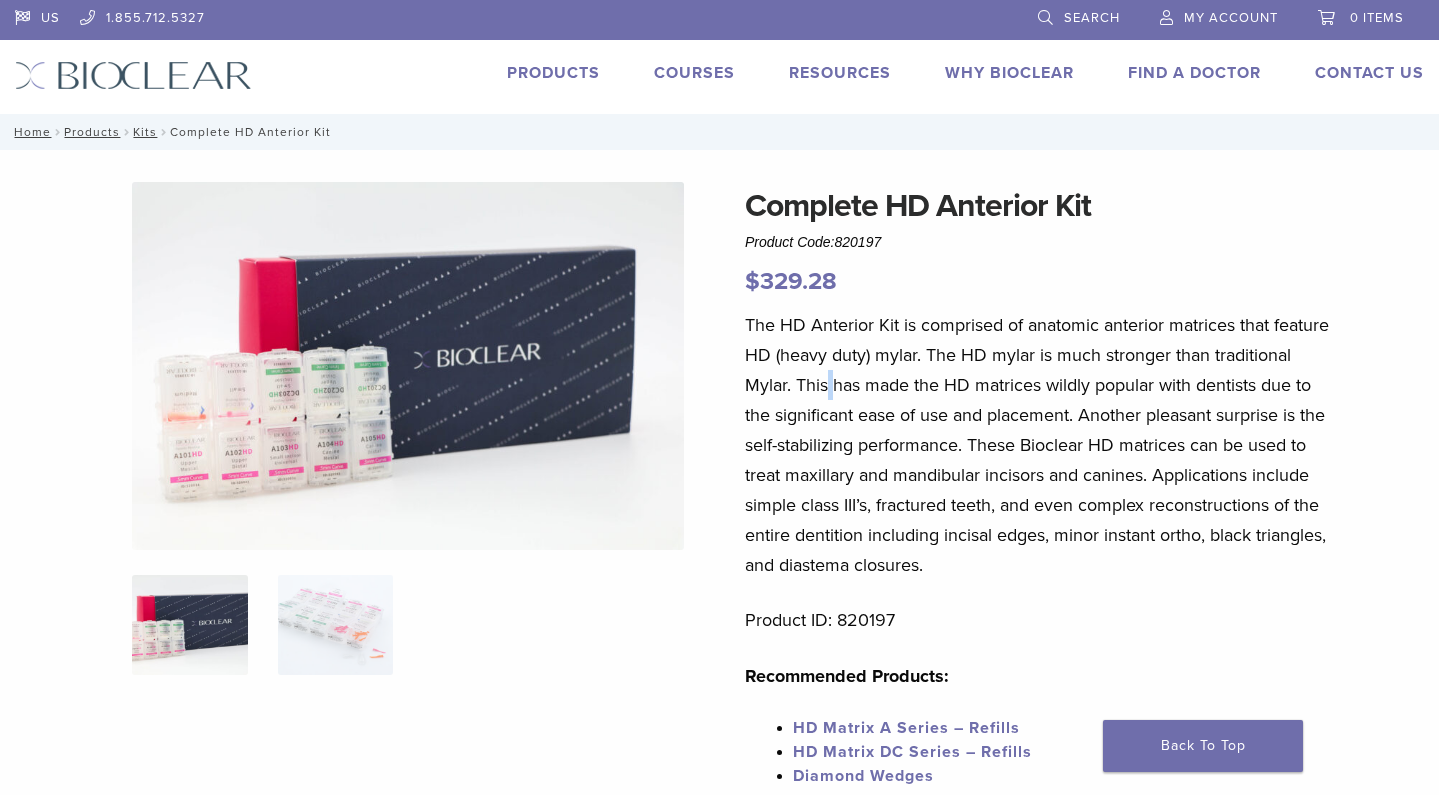 click on "The HD Anterior Kit is comprised of anatomic anterior matrices that feature HD (heavy duty) mylar. The HD mylar is much stronger than traditional Mylar. This has made the HD matrices wildly popular with dentists due to the significant ease of use and placement. Another pleasant surprise is the self-stabilizing performance. These Bioclear HD matrices can be used to treat maxillary and mandibular incisors and canines. Applications include simple class III’s, fractured teeth, and even complex reconstructions of the entire dentition including incisal edges, minor instant ortho, black triangles, and diastema closures." at bounding box center (1038, 445) 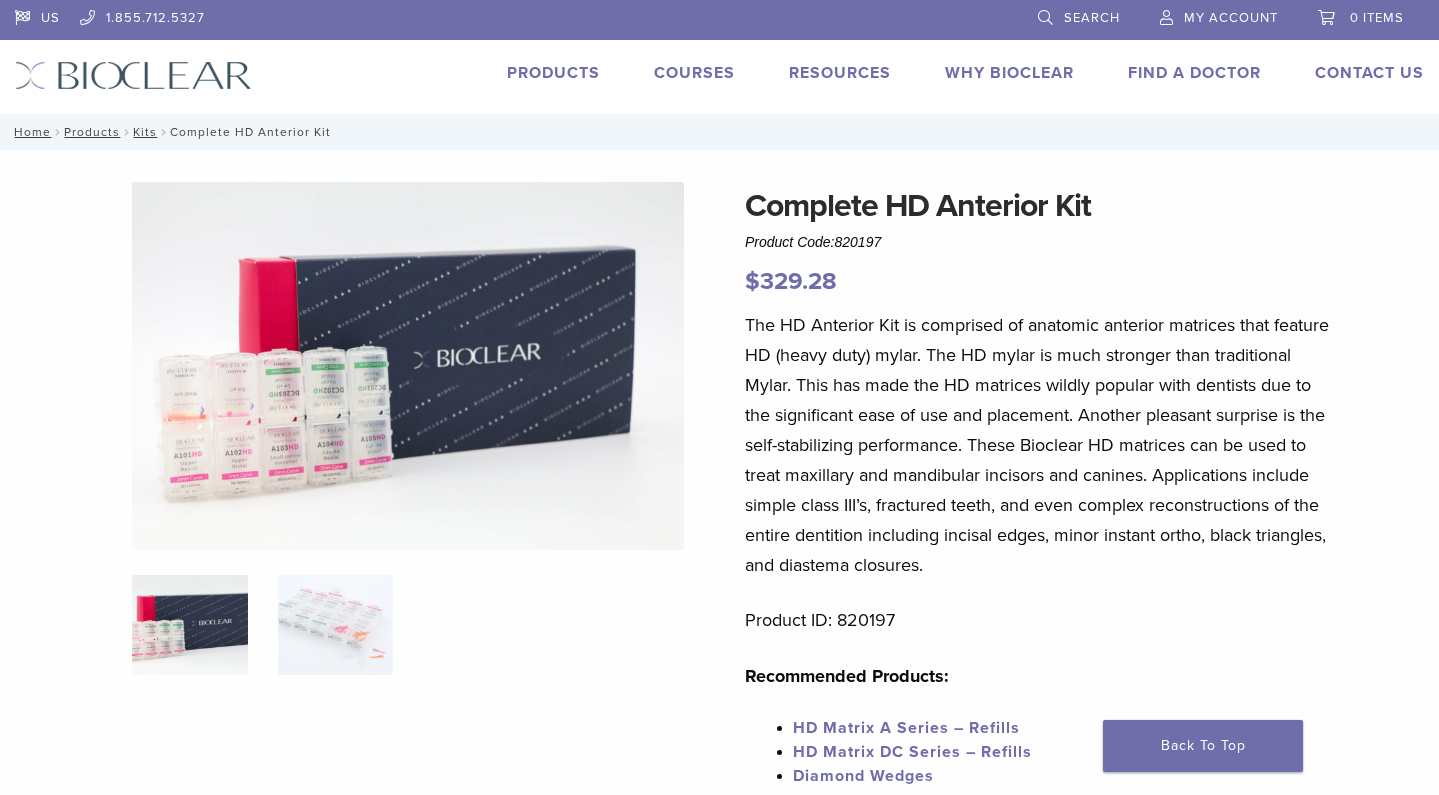 click on "The HD Anterior Kit is comprised of anatomic anterior matrices that feature HD (heavy duty) mylar. The HD mylar is much stronger than traditional Mylar. This has made the HD matrices wildly popular with dentists due to the significant ease of use and placement. Another pleasant surprise is the self-stabilizing performance. These Bioclear HD matrices can be used to treat maxillary and mandibular incisors and canines. Applications include simple class III’s, fractured teeth, and even complex reconstructions of the entire dentition including incisal edges, minor instant ortho, black triangles, and diastema closures." at bounding box center [1038, 445] 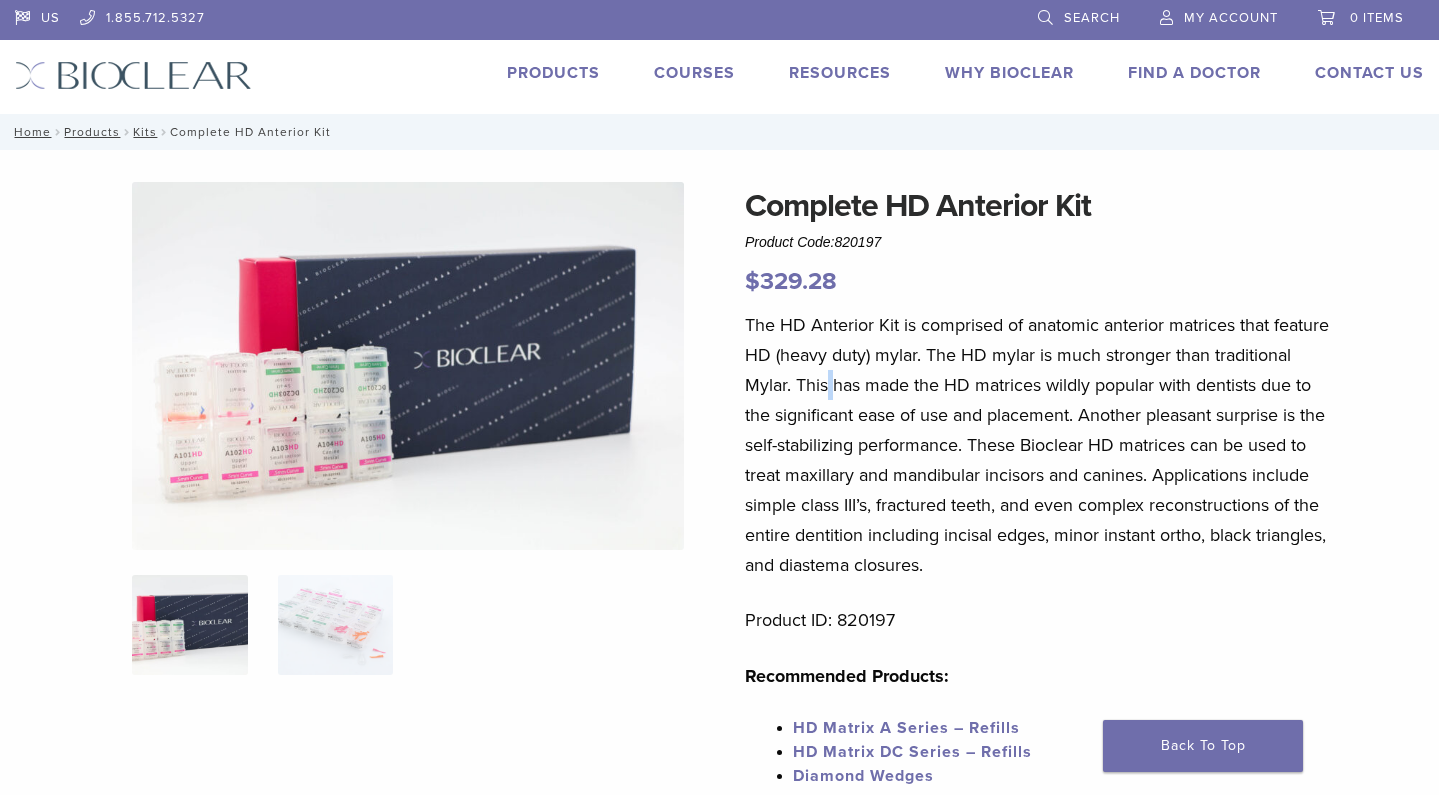 click on "The HD Anterior Kit is comprised of anatomic anterior matrices that feature HD (heavy duty) mylar. The HD mylar is much stronger than traditional Mylar. This has made the HD matrices wildly popular with dentists due to the significant ease of use and placement. Another pleasant surprise is the self-stabilizing performance. These Bioclear HD matrices can be used to treat maxillary and mandibular incisors and canines. Applications include simple class III’s, fractured teeth, and even complex reconstructions of the entire dentition including incisal edges, minor instant ortho, black triangles, and diastema closures." at bounding box center [1038, 445] 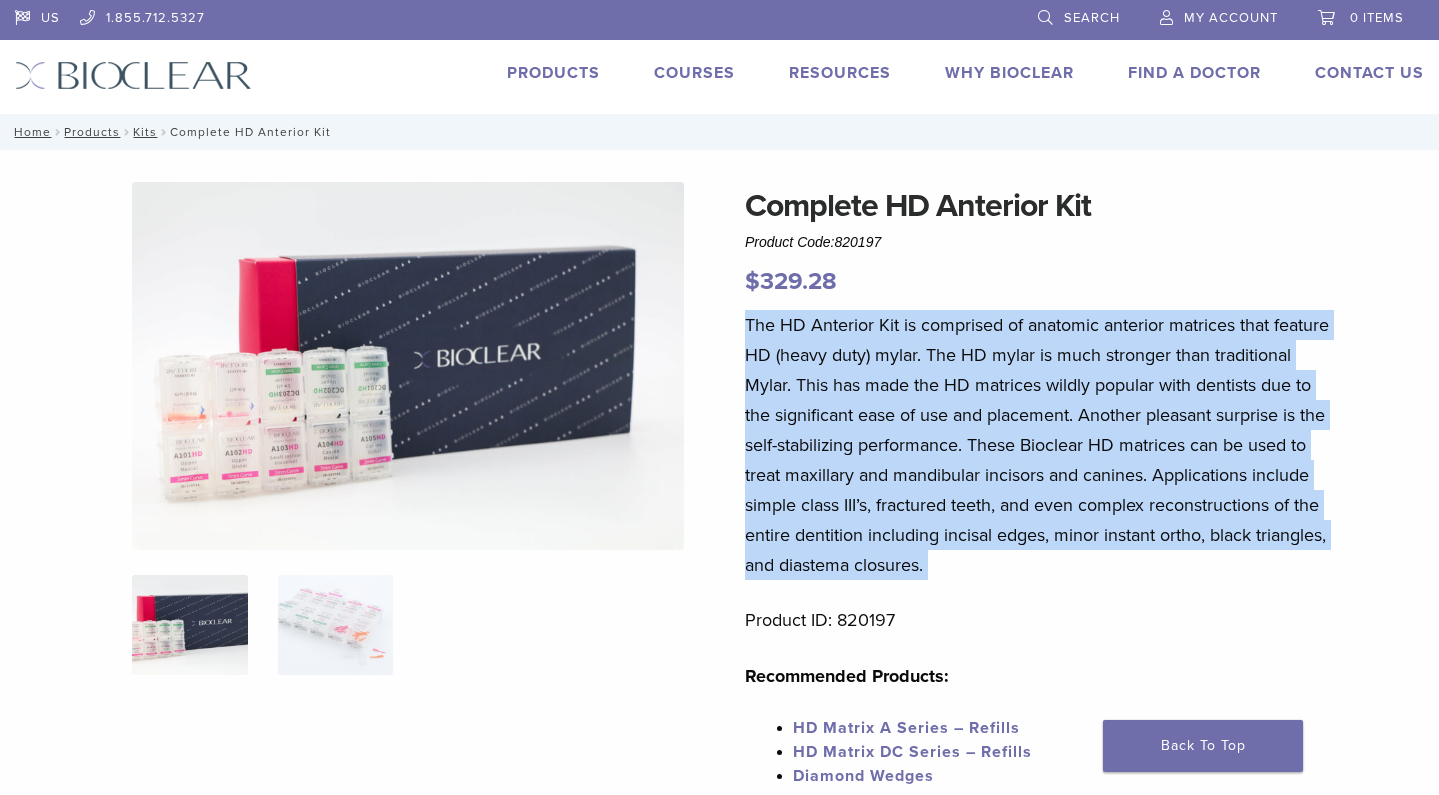 click on "The HD Anterior Kit is comprised of anatomic anterior matrices that feature HD (heavy duty) mylar. The HD mylar is much stronger than traditional Mylar. This has made the HD matrices wildly popular with dentists due to the significant ease of use and placement. Another pleasant surprise is the self-stabilizing performance. These Bioclear HD matrices can be used to treat maxillary and mandibular incisors and canines. Applications include simple class III’s, fractured teeth, and even complex reconstructions of the entire dentition including incisal edges, minor instant ortho, black triangles, and diastema closures." at bounding box center [1038, 445] 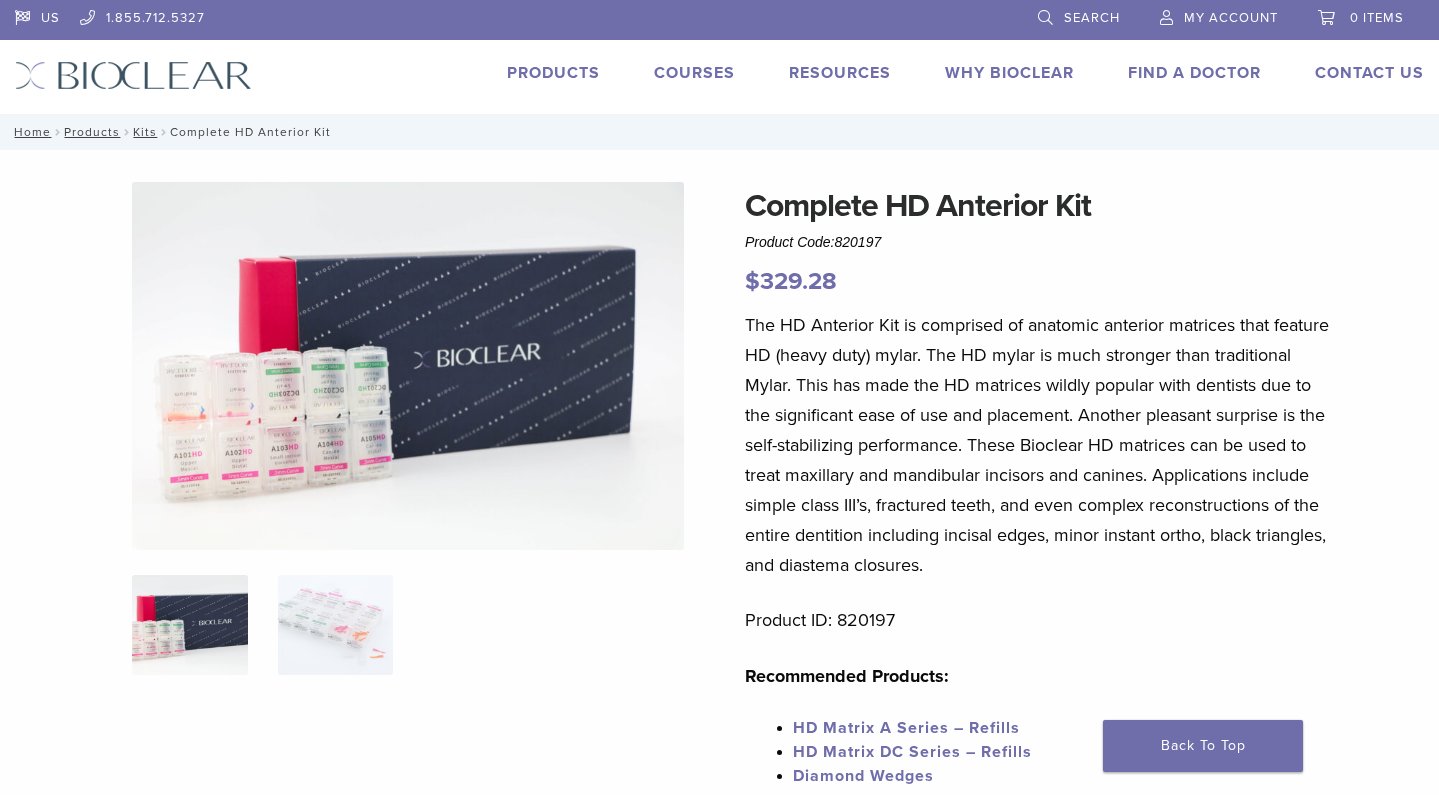 click on "The HD Anterior Kit is comprised of anatomic anterior matrices that feature HD (heavy duty) mylar. The HD mylar is much stronger than traditional Mylar. This has made the HD matrices wildly popular with dentists due to the significant ease of use and placement. Another pleasant surprise is the self-stabilizing performance. These Bioclear HD matrices can be used to treat maxillary and mandibular incisors and canines. Applications include simple class III’s, fractured teeth, and even complex reconstructions of the entire dentition including incisal edges, minor instant ortho, black triangles, and diastema closures." at bounding box center [1038, 445] 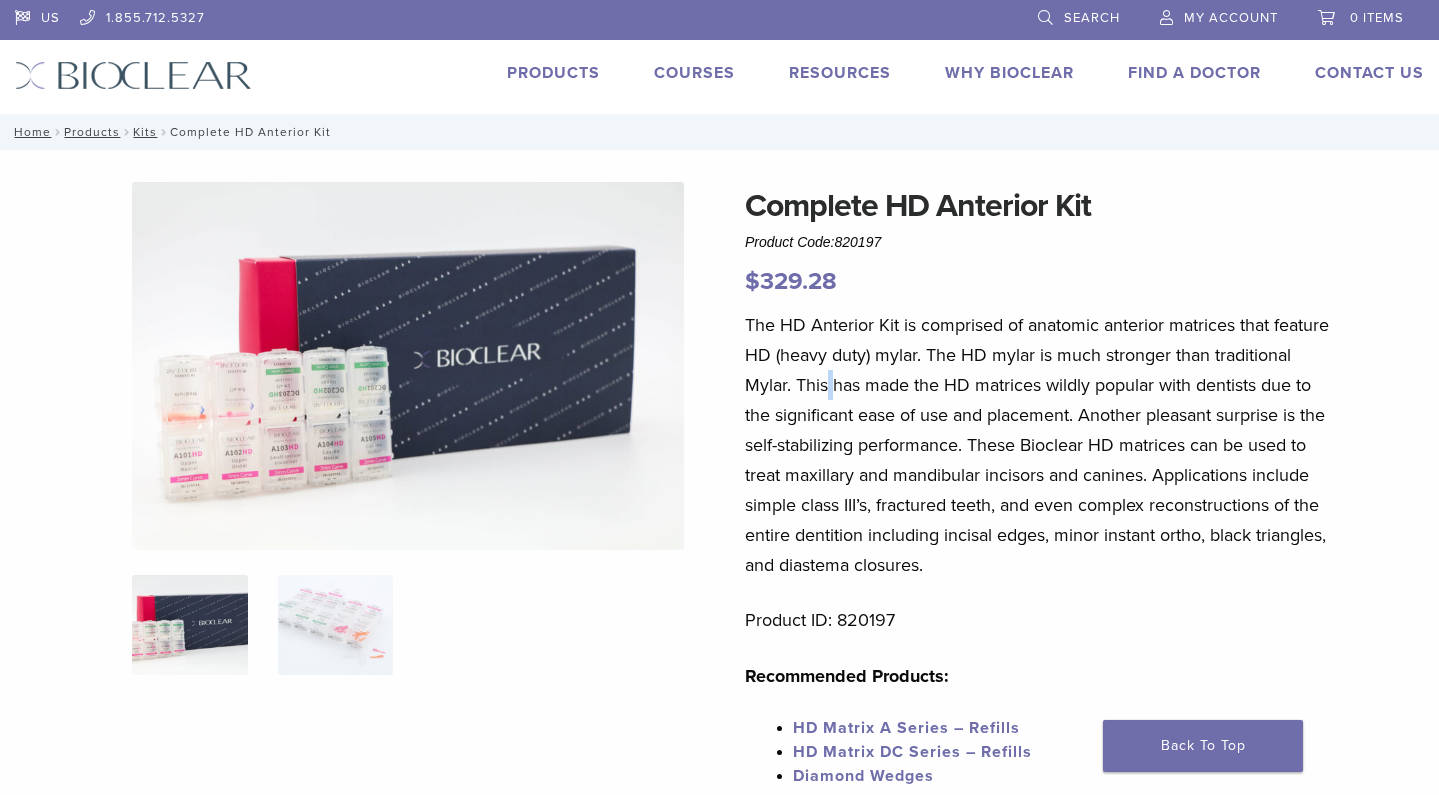 click on "The HD Anterior Kit is comprised of anatomic anterior matrices that feature HD (heavy duty) mylar. The HD mylar is much stronger than traditional Mylar. This has made the HD matrices wildly popular with dentists due to the significant ease of use and placement. Another pleasant surprise is the self-stabilizing performance. These Bioclear HD matrices can be used to treat maxillary and mandibular incisors and canines. Applications include simple class III’s, fractured teeth, and even complex reconstructions of the entire dentition including incisal edges, minor instant ortho, black triangles, and diastema closures." at bounding box center (1038, 445) 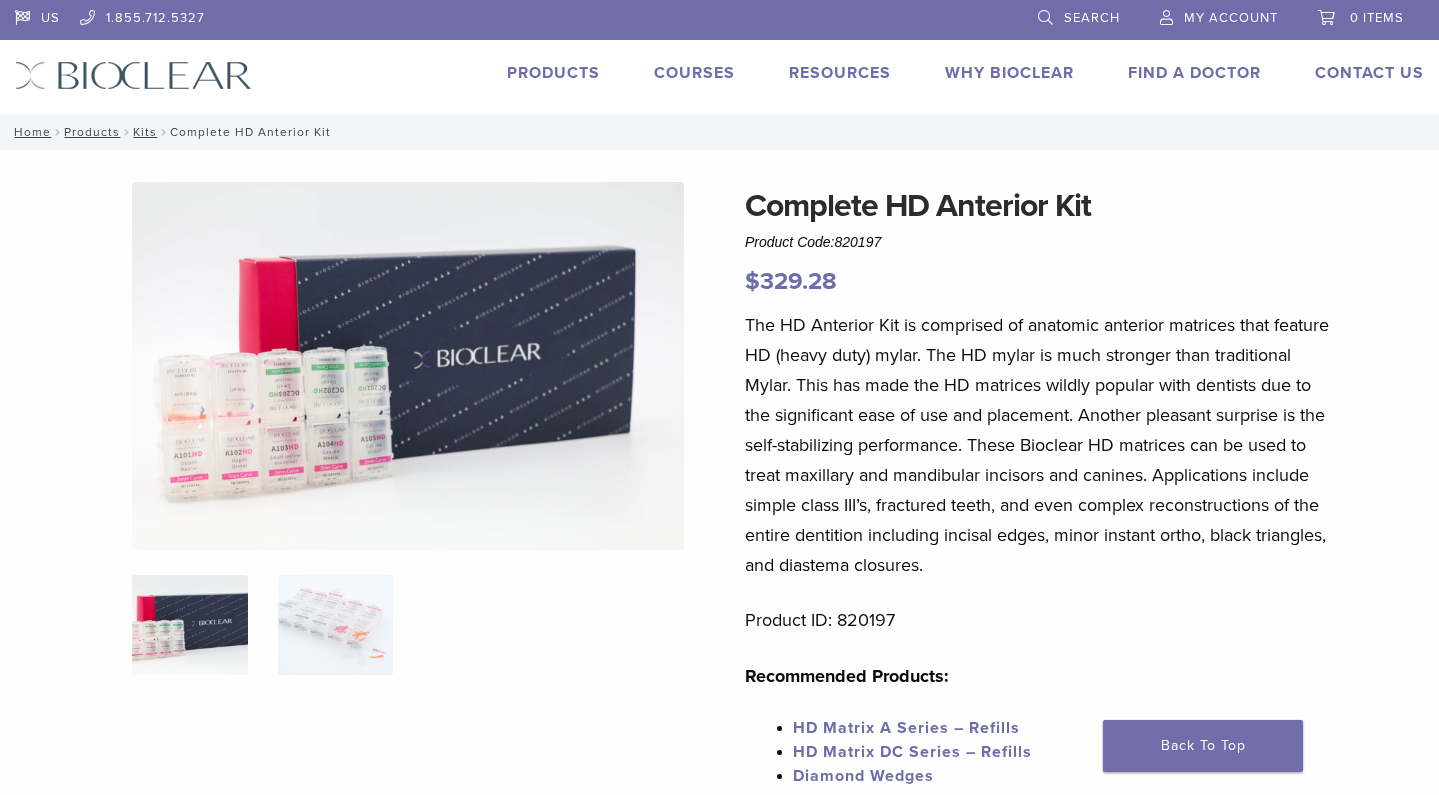 click on "The HD Anterior Kit is comprised of anatomic anterior matrices that feature HD (heavy duty) mylar. The HD mylar is much stronger than traditional Mylar. This has made the HD matrices wildly popular with dentists due to the significant ease of use and placement. Another pleasant surprise is the self-stabilizing performance. These Bioclear HD matrices can be used to treat maxillary and mandibular incisors and canines. Applications include simple class III’s, fractured teeth, and even complex reconstructions of the entire dentition including incisal edges, minor instant ortho, black triangles, and diastema closures." at bounding box center [1038, 445] 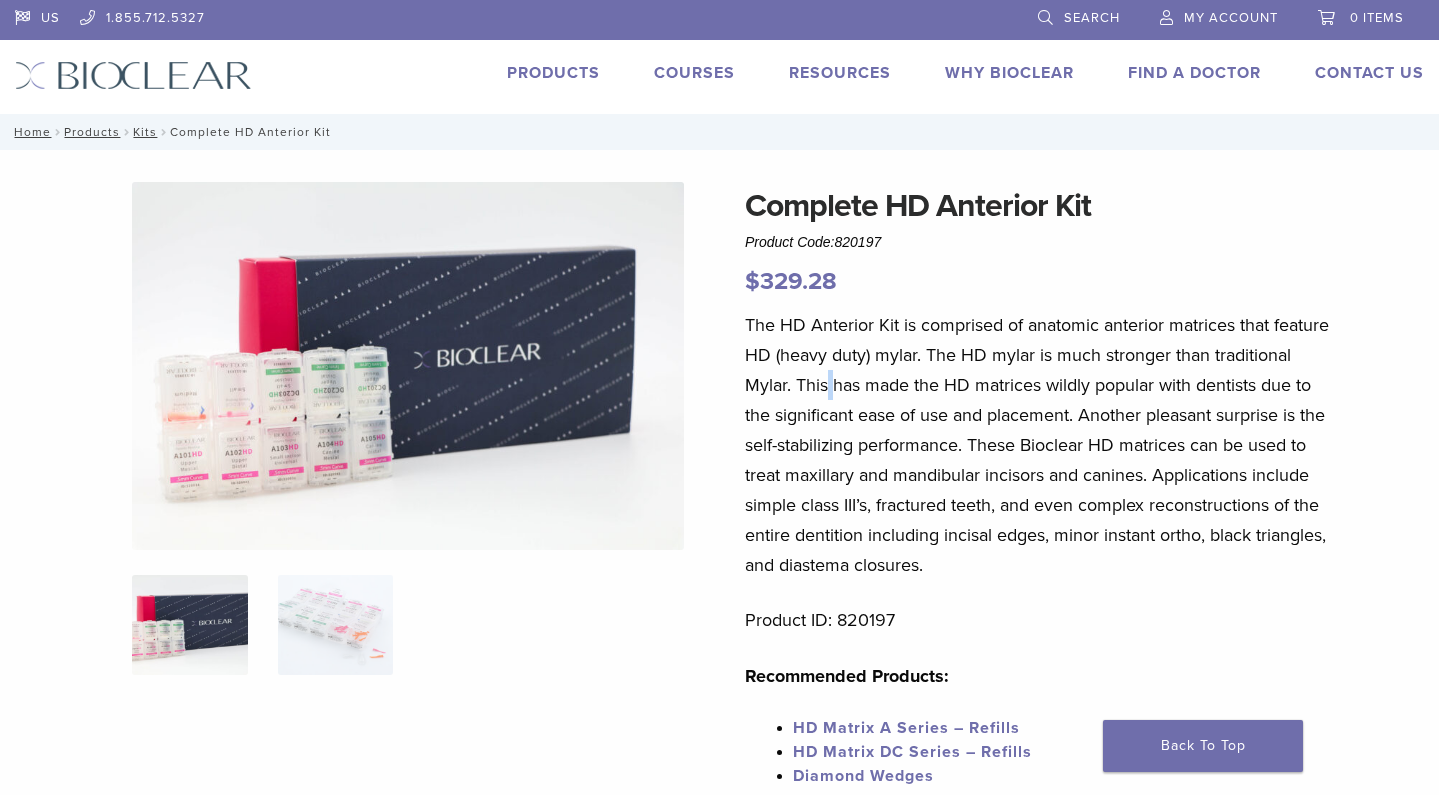 click on "The HD Anterior Kit is comprised of anatomic anterior matrices that feature HD (heavy duty) mylar. The HD mylar is much stronger than traditional Mylar. This has made the HD matrices wildly popular with dentists due to the significant ease of use and placement. Another pleasant surprise is the self-stabilizing performance. These Bioclear HD matrices can be used to treat maxillary and mandibular incisors and canines. Applications include simple class III’s, fractured teeth, and even complex reconstructions of the entire dentition including incisal edges, minor instant ortho, black triangles, and diastema closures." at bounding box center (1038, 445) 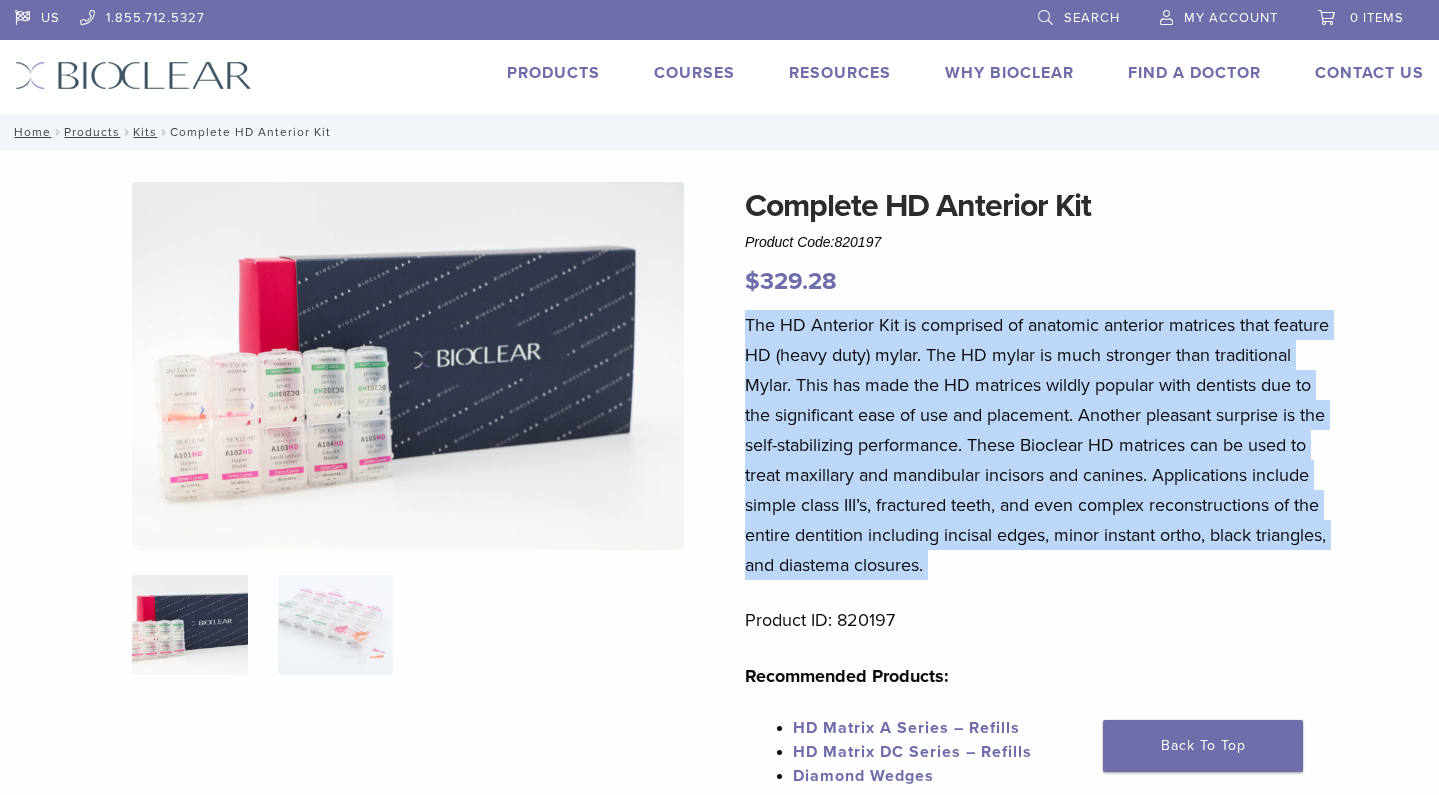 click on "The HD Anterior Kit is comprised of anatomic anterior matrices that feature HD (heavy duty) mylar. The HD mylar is much stronger than traditional Mylar. This has made the HD matrices wildly popular with dentists due to the significant ease of use and placement. Another pleasant surprise is the self-stabilizing performance. These Bioclear HD matrices can be used to treat maxillary and mandibular incisors and canines. Applications include simple class III’s, fractured teeth, and even complex reconstructions of the entire dentition including incisal edges, minor instant ortho, black triangles, and diastema closures." at bounding box center (1038, 445) 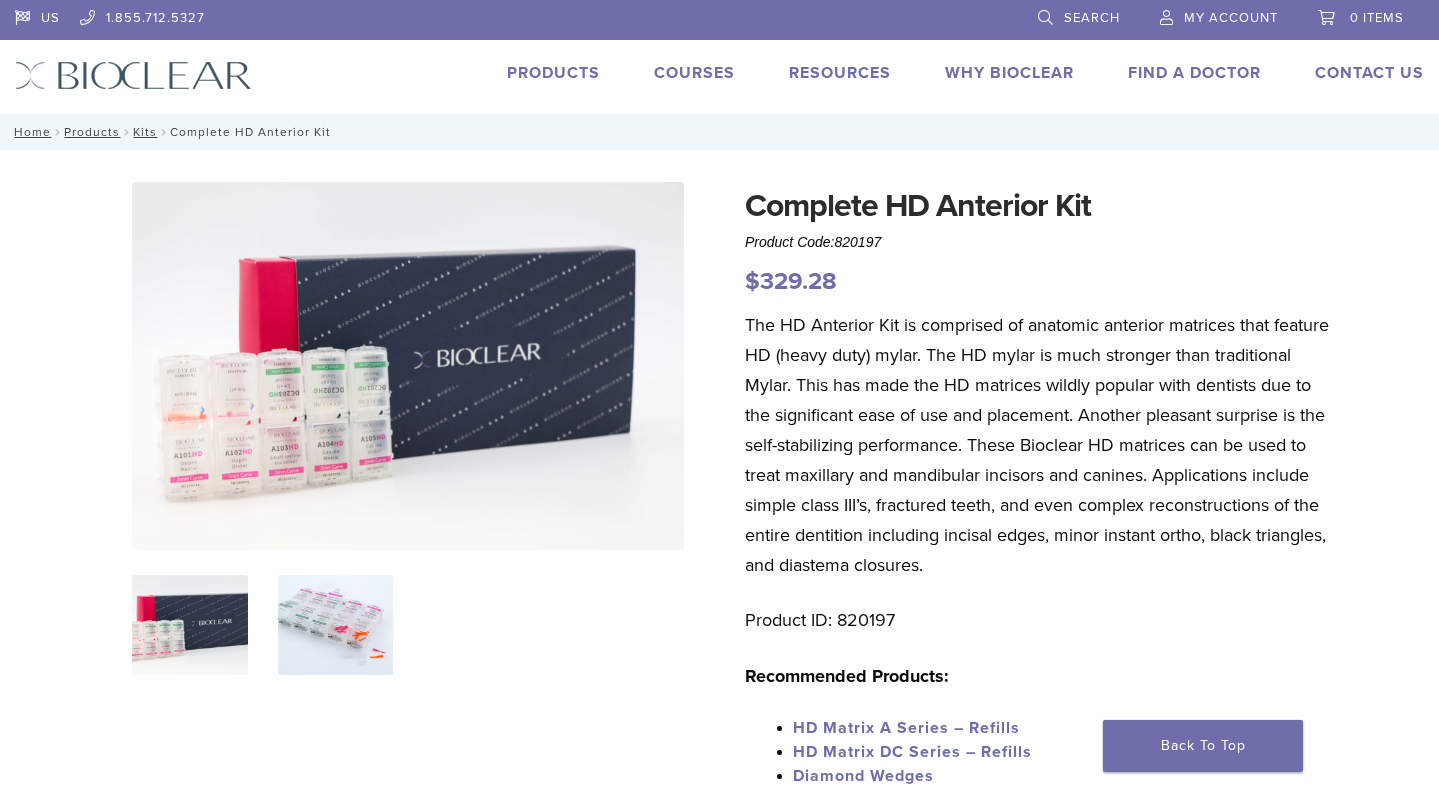 click at bounding box center [335, 625] 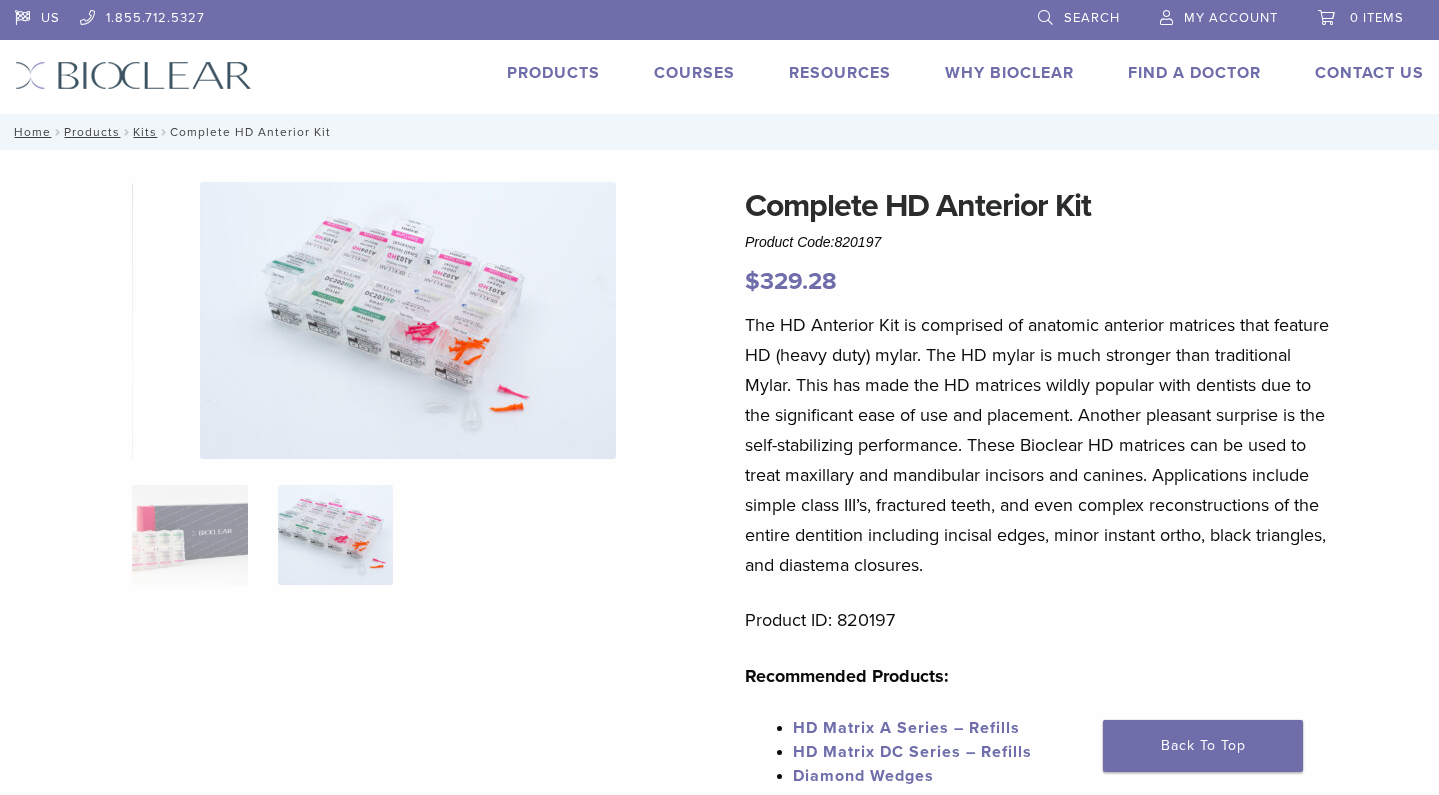 click at bounding box center (408, 320) 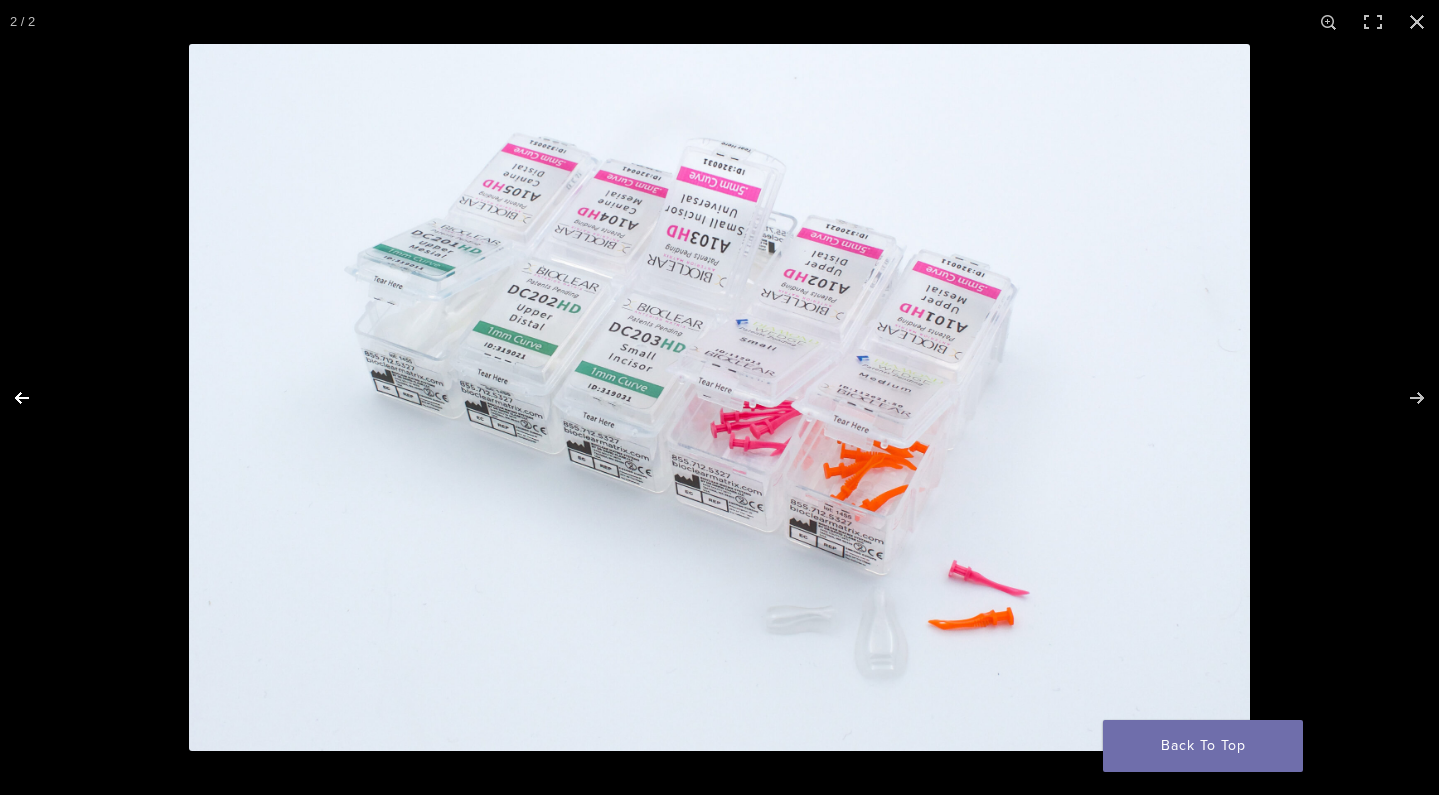 click at bounding box center (35, 398) 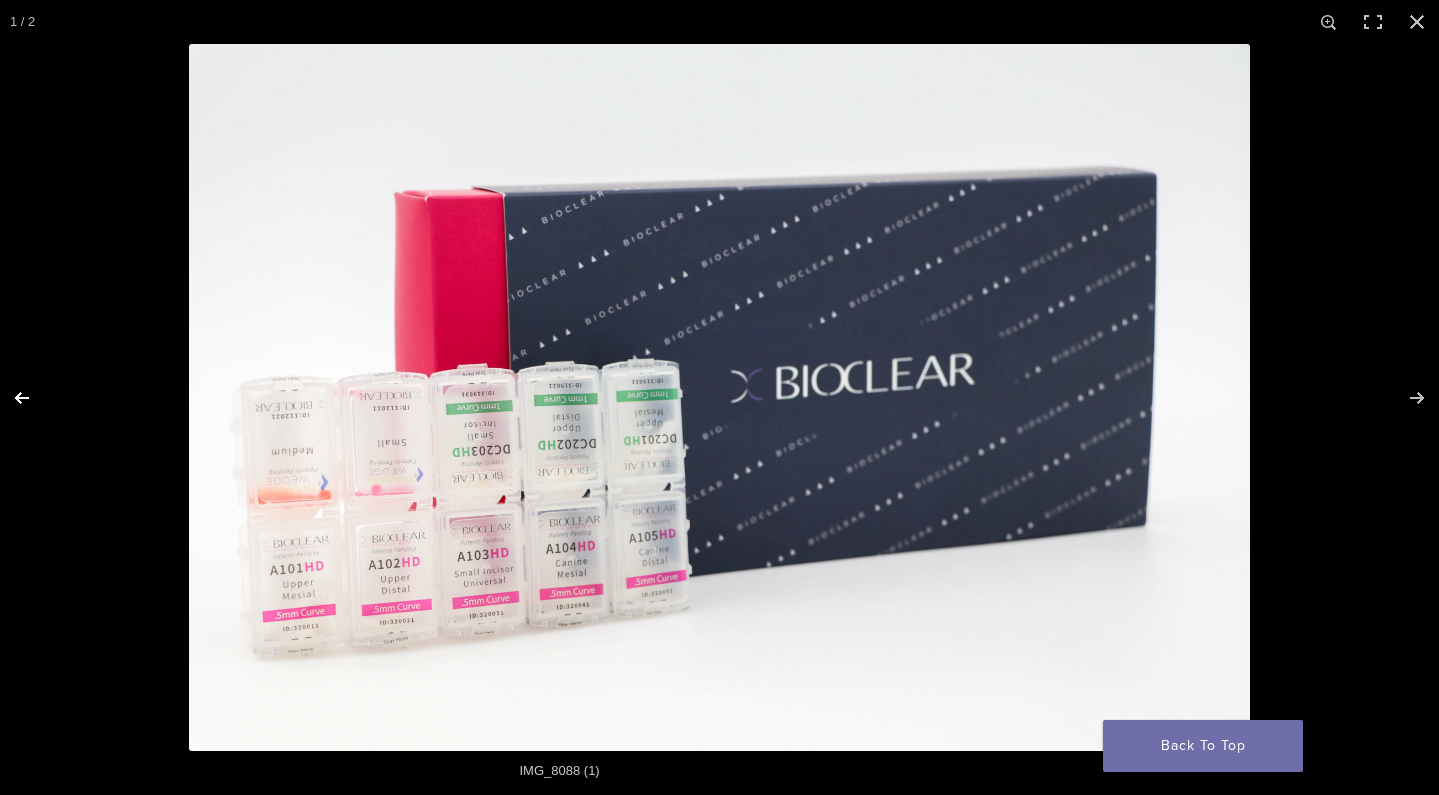click at bounding box center [35, 398] 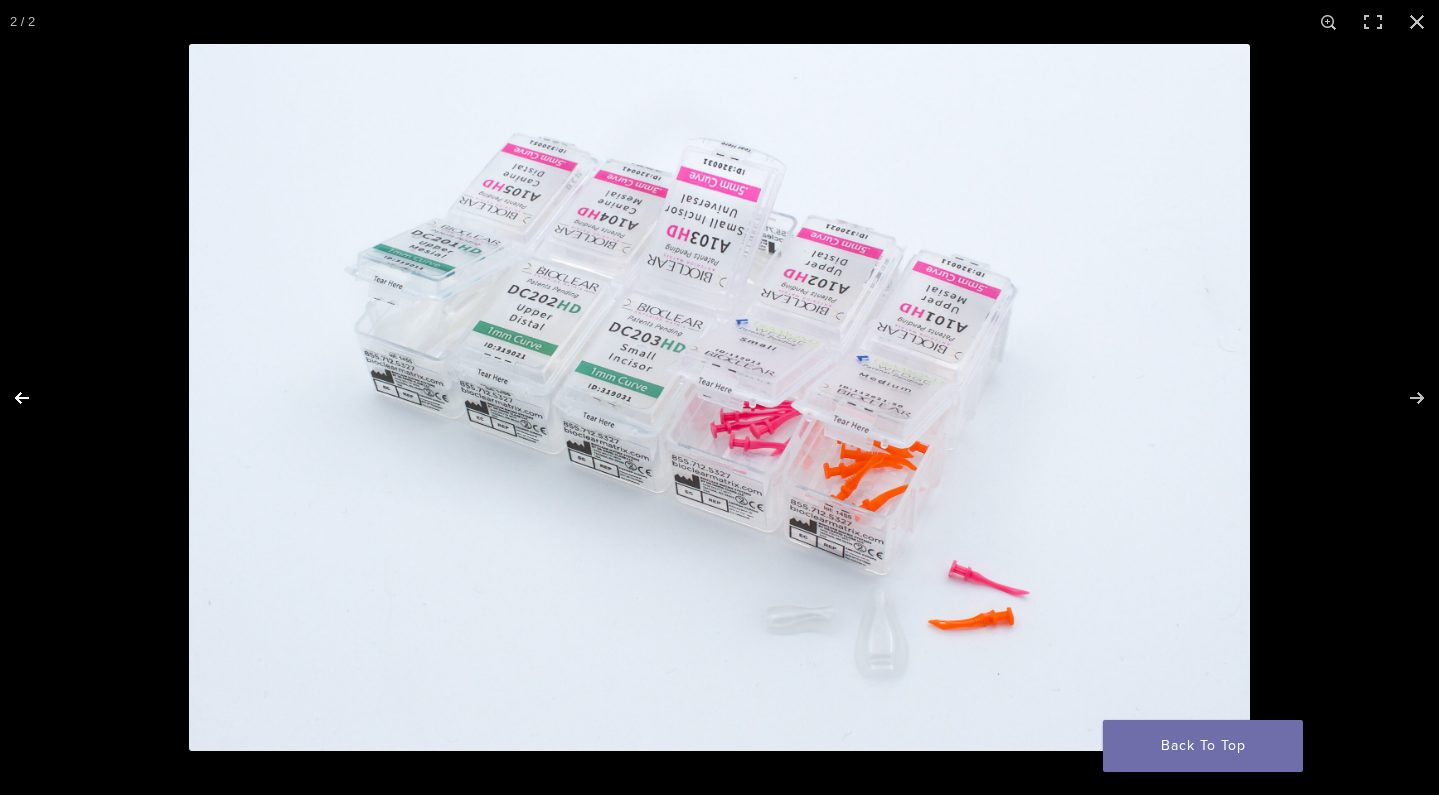 click at bounding box center (35, 398) 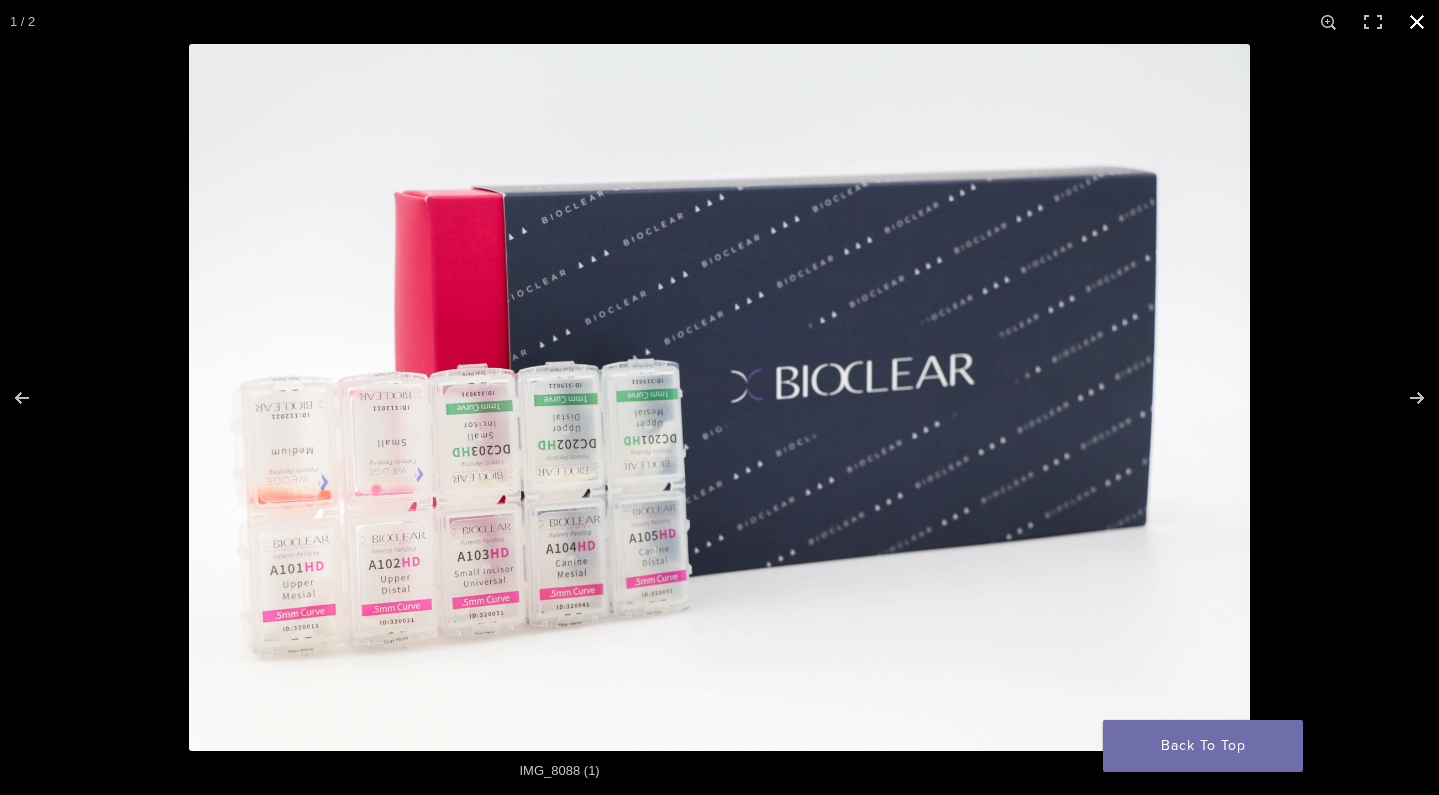 click at bounding box center [1417, 22] 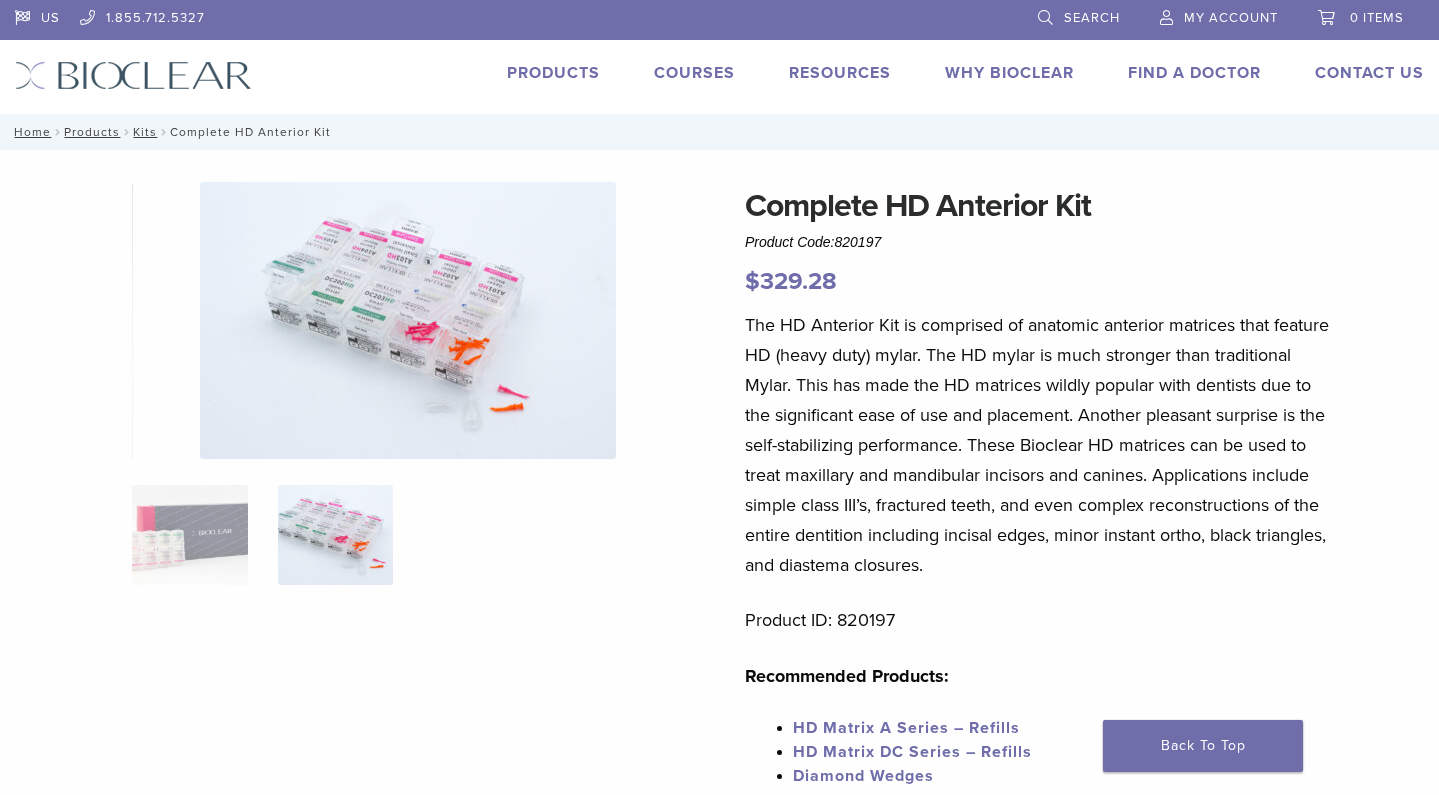 scroll, scrollTop: 0, scrollLeft: 0, axis: both 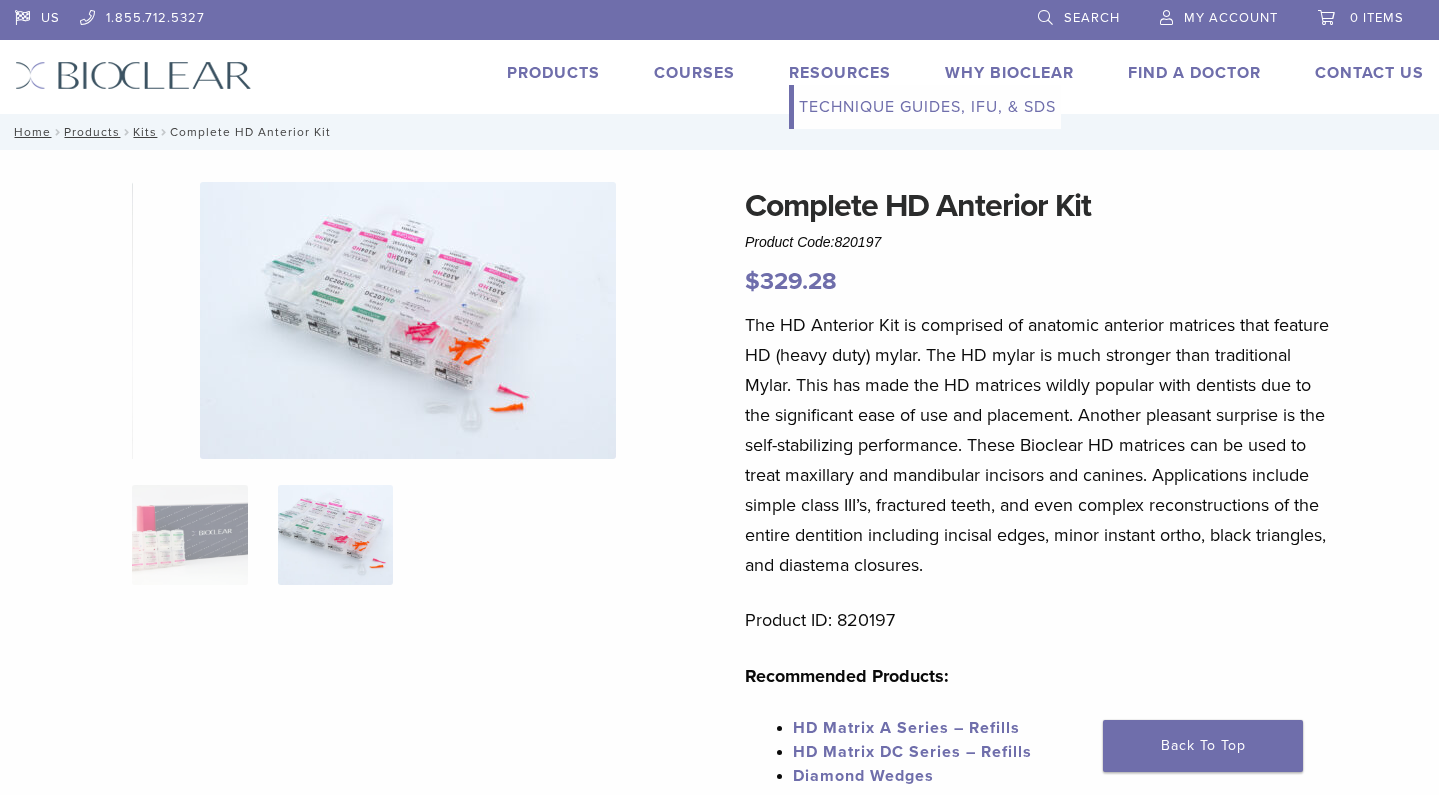 click on "Technique Guides, IFU, & SDS" at bounding box center [927, 107] 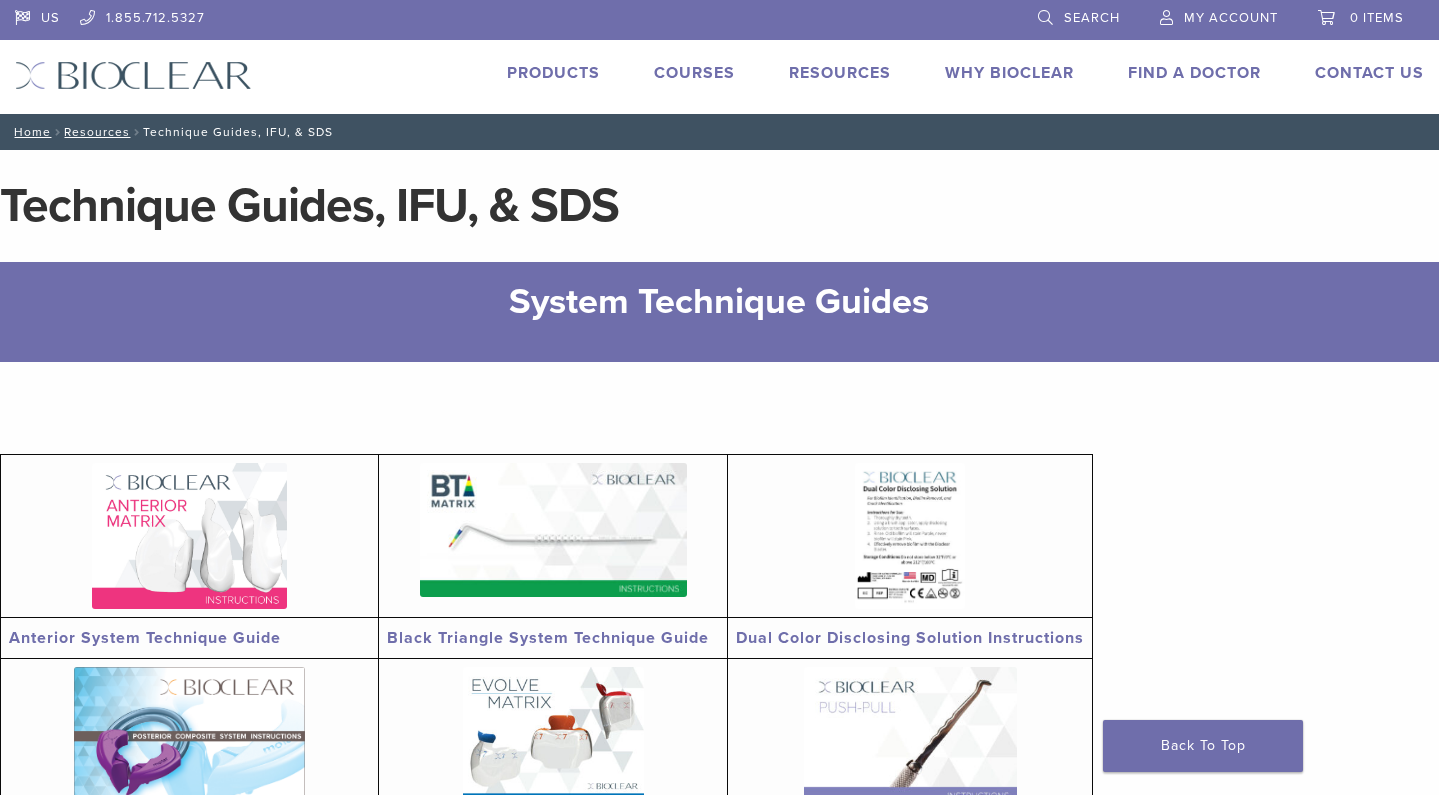 scroll, scrollTop: 87, scrollLeft: 0, axis: vertical 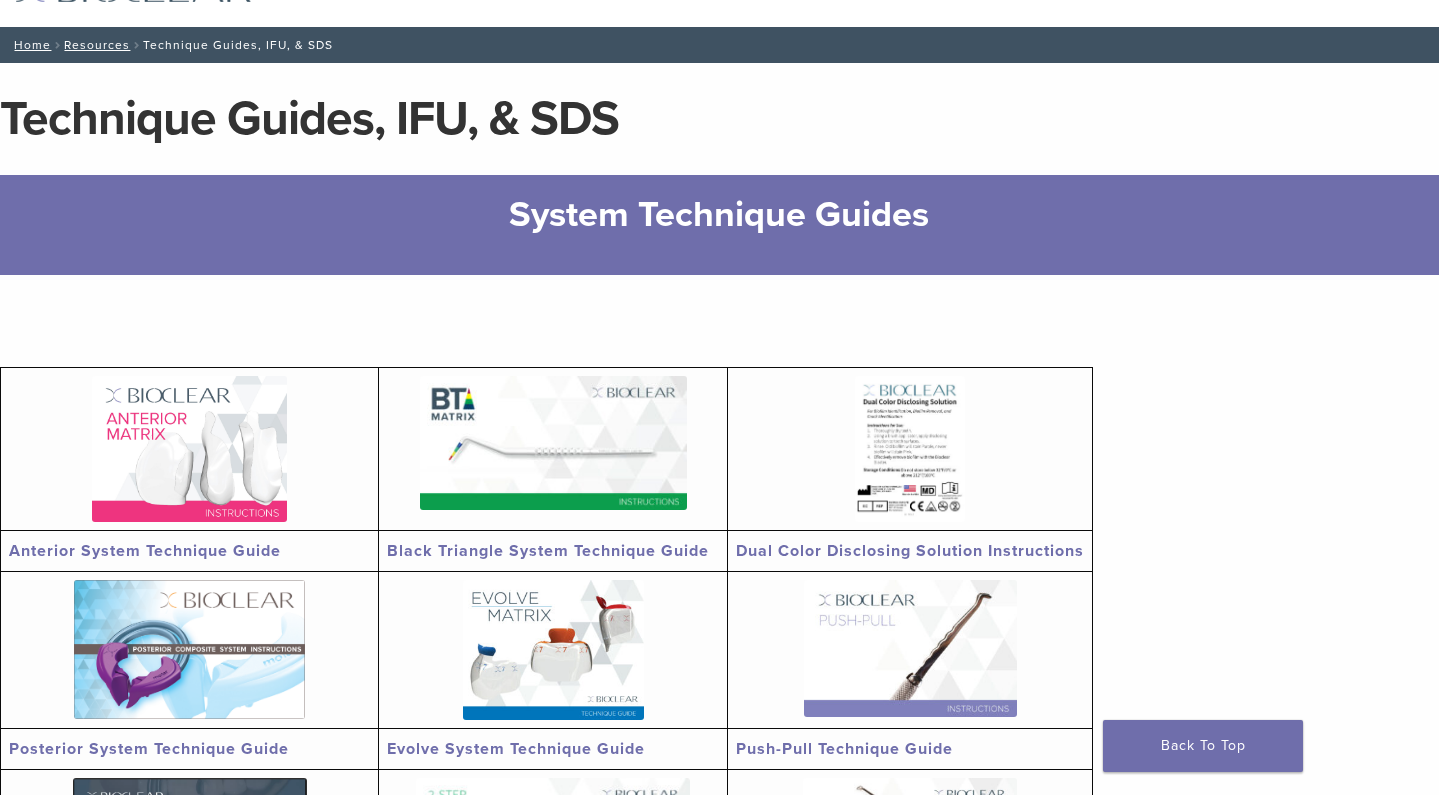 click at bounding box center (553, 443) 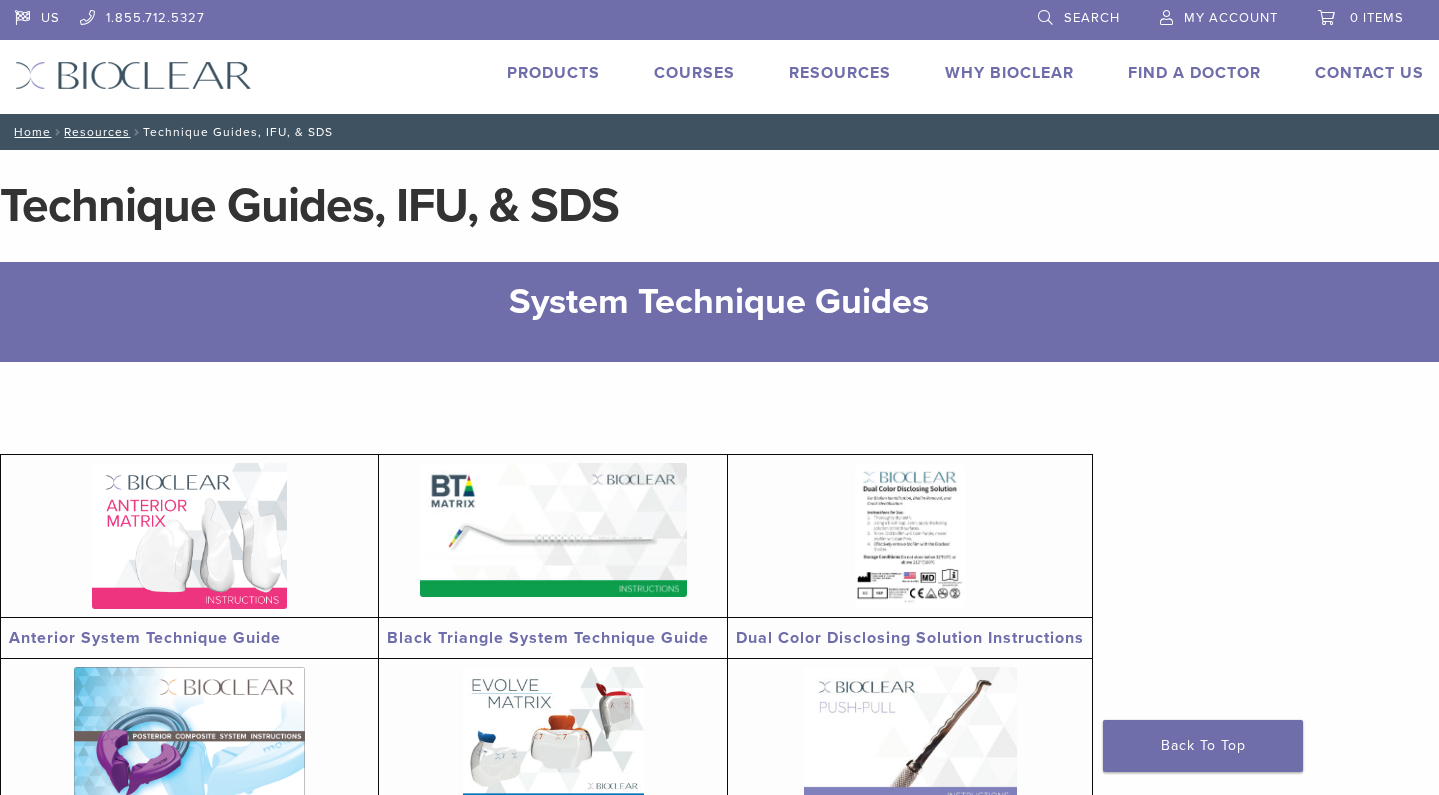 scroll, scrollTop: 0, scrollLeft: 0, axis: both 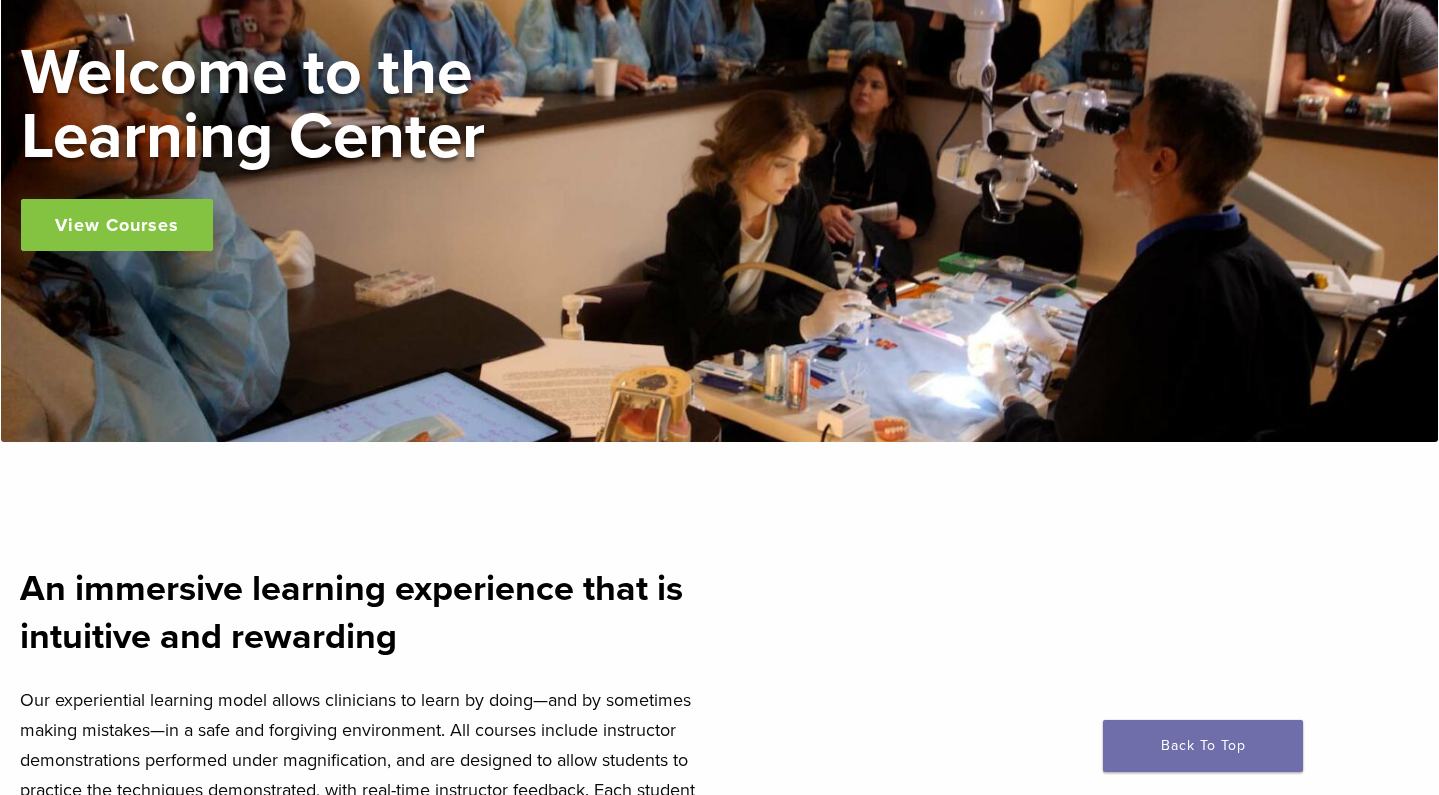 click on "View Courses" at bounding box center [117, 225] 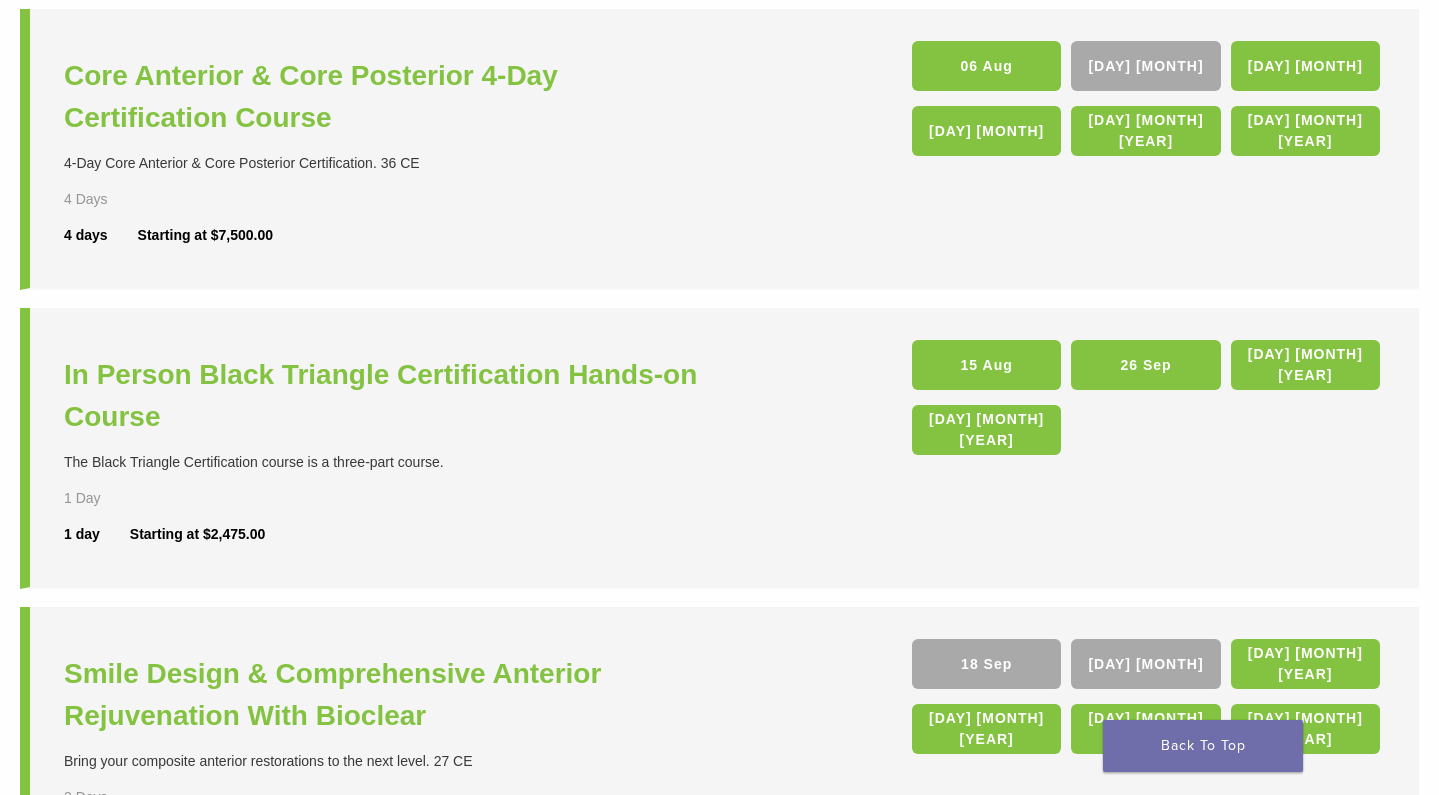 scroll, scrollTop: 519, scrollLeft: 0, axis: vertical 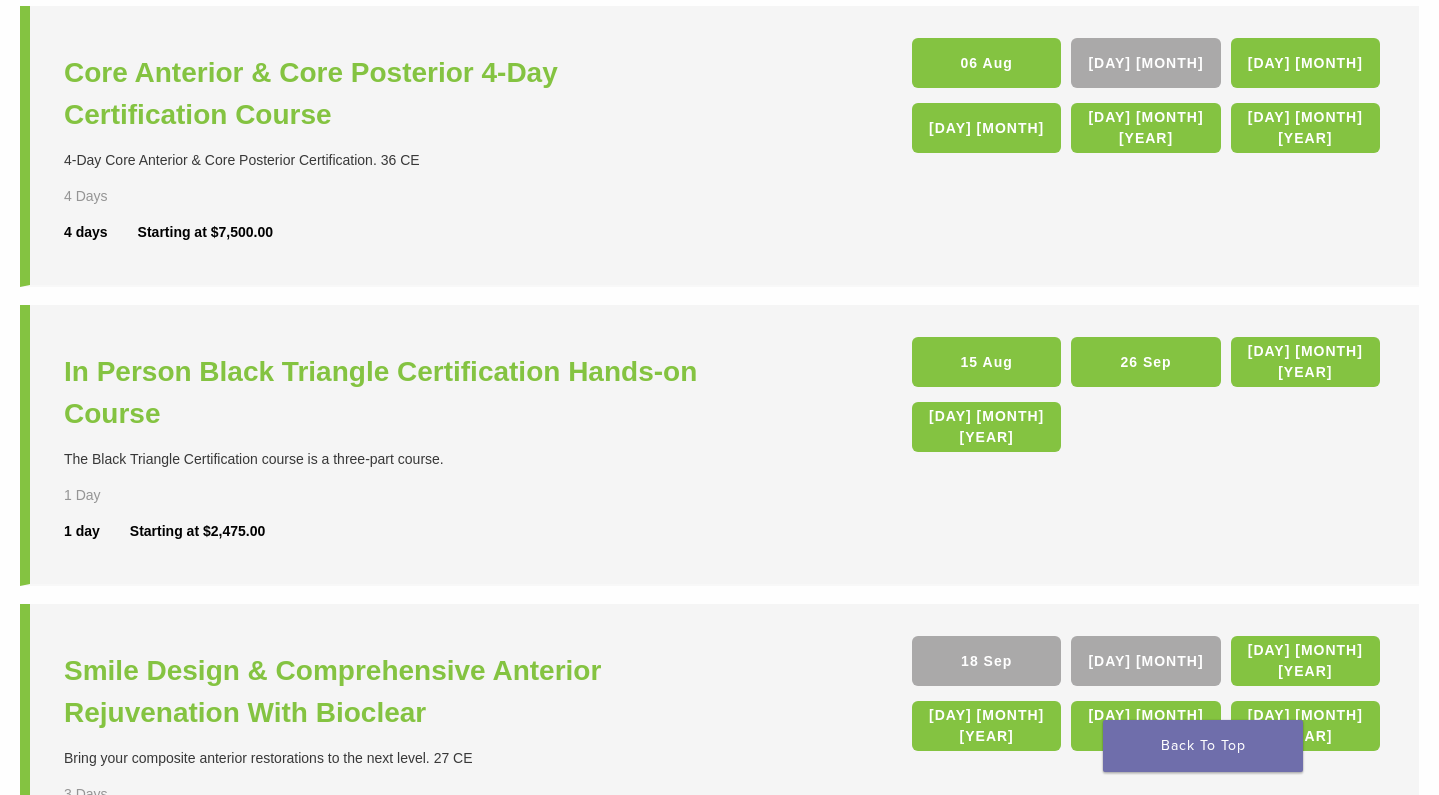 click on "Starting at $2,475.00" at bounding box center (197, 531) 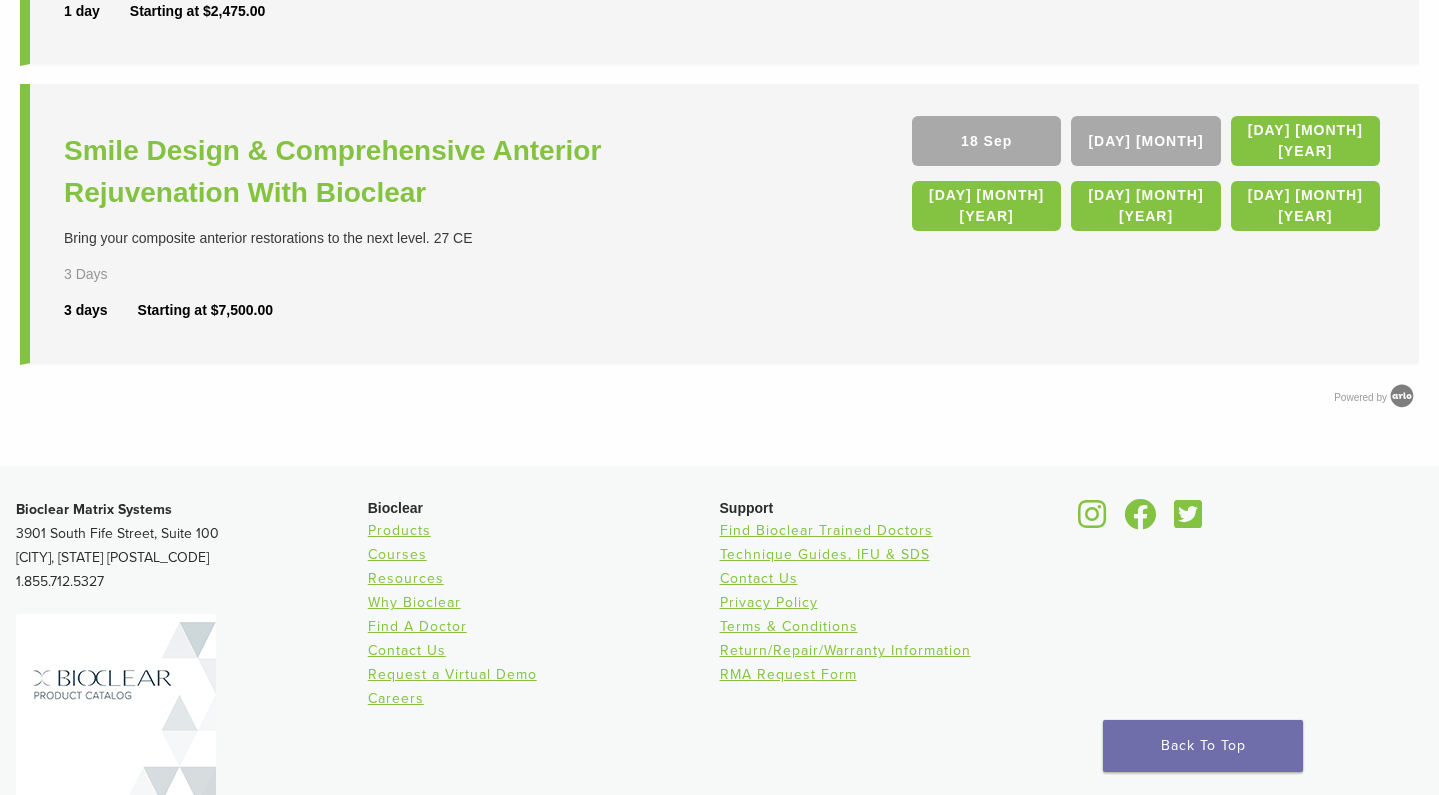 scroll, scrollTop: 1039, scrollLeft: 0, axis: vertical 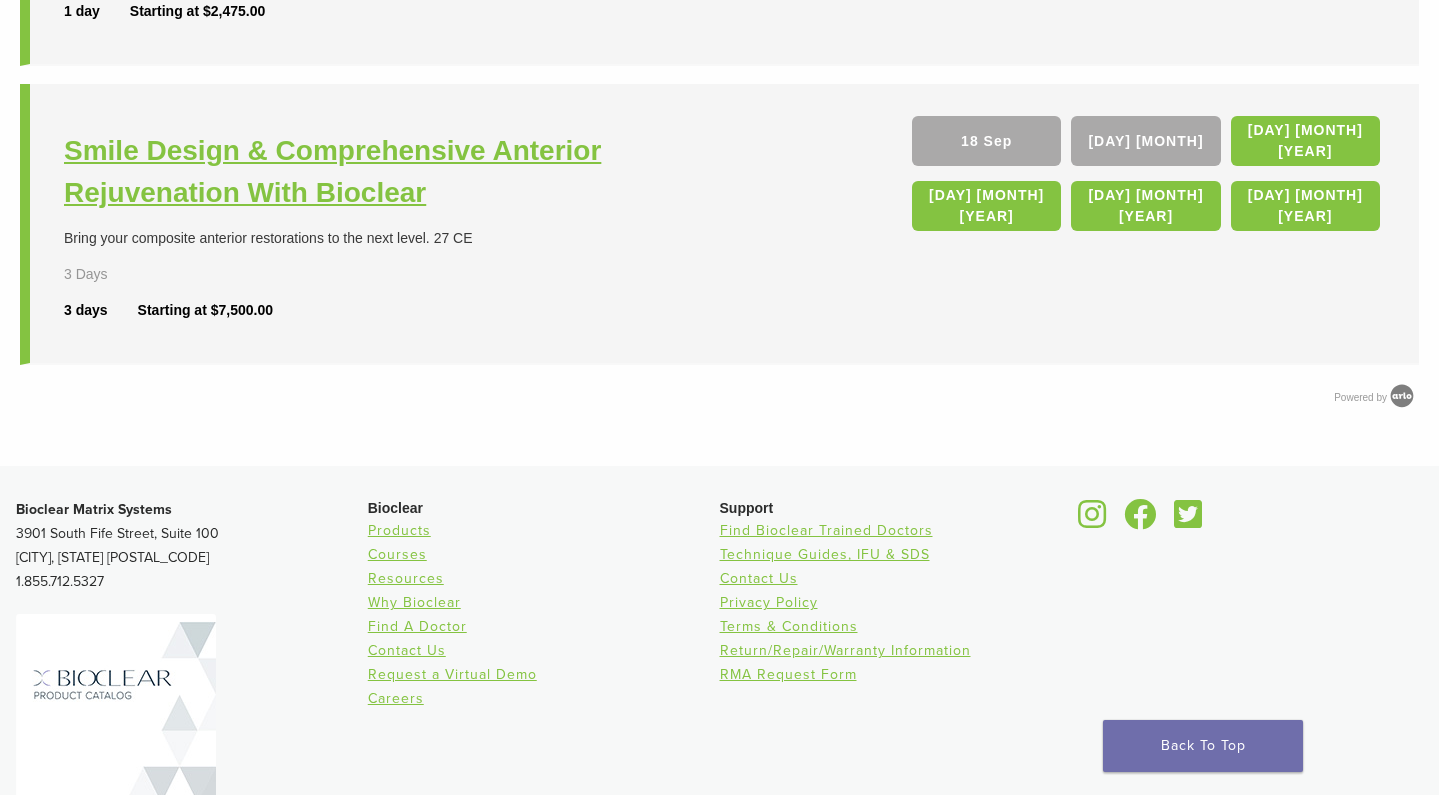 click on "Smile Design & Comprehensive Anterior Rejuvenation With Bioclear" at bounding box center [394, 172] 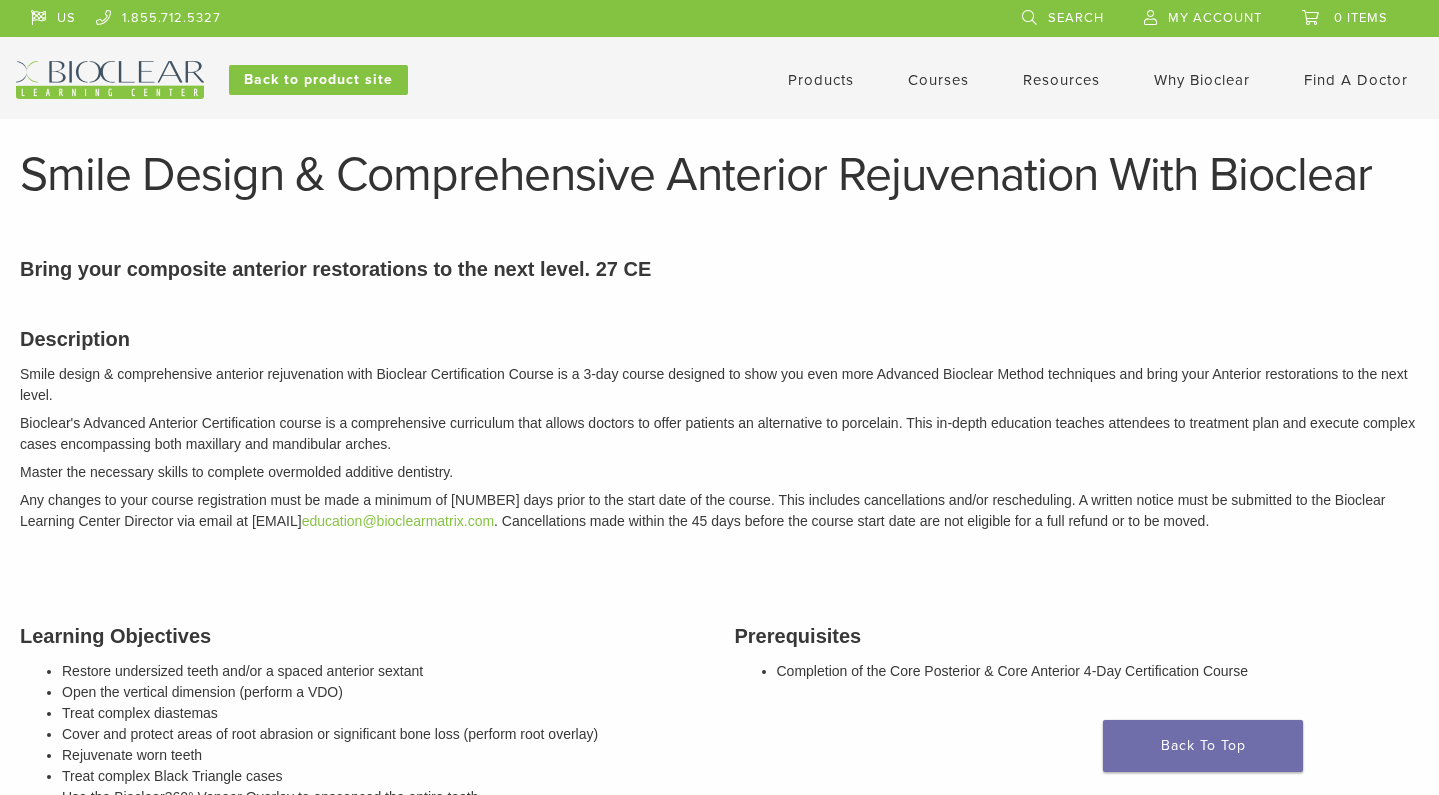 scroll, scrollTop: 0, scrollLeft: 0, axis: both 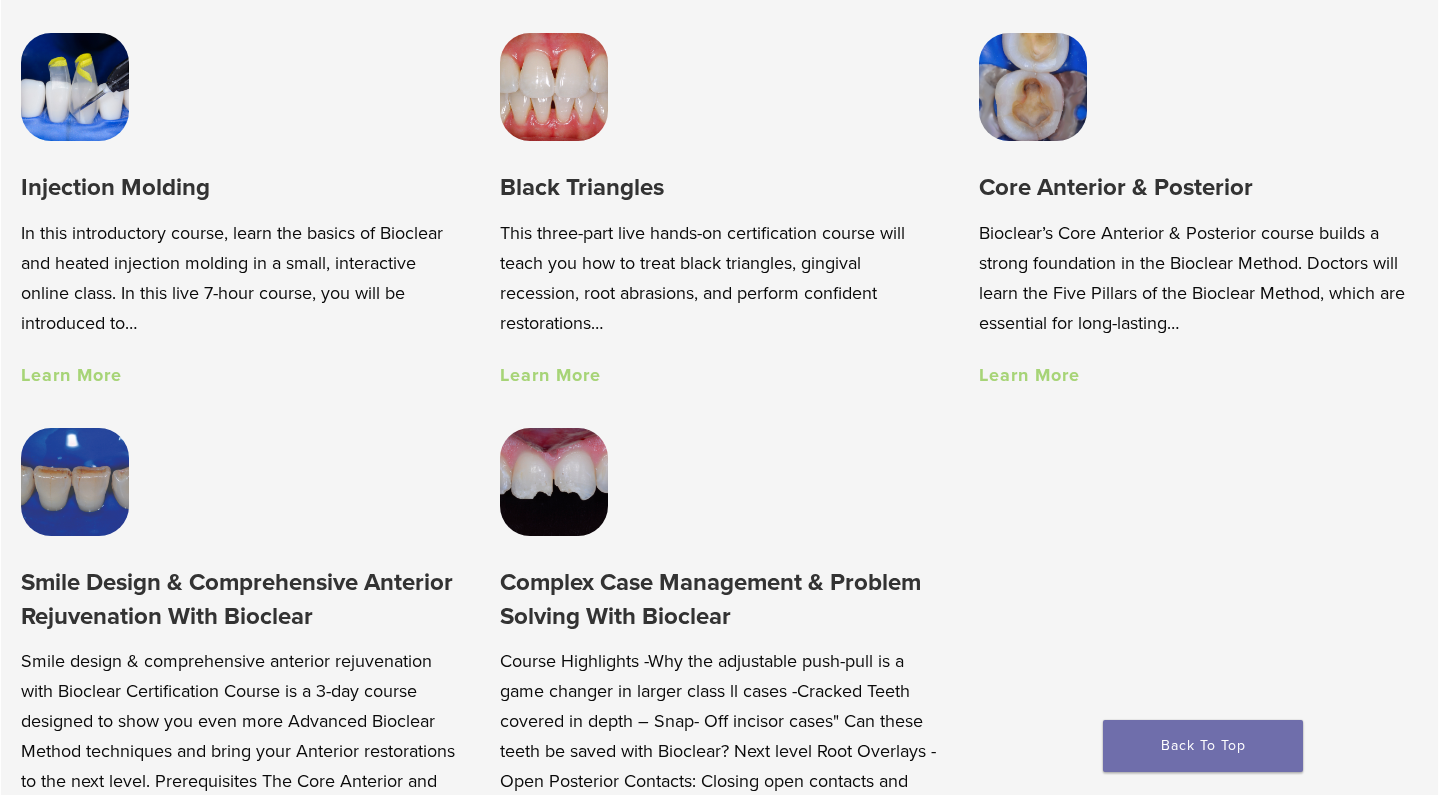 click on "Learn More" at bounding box center (71, 375) 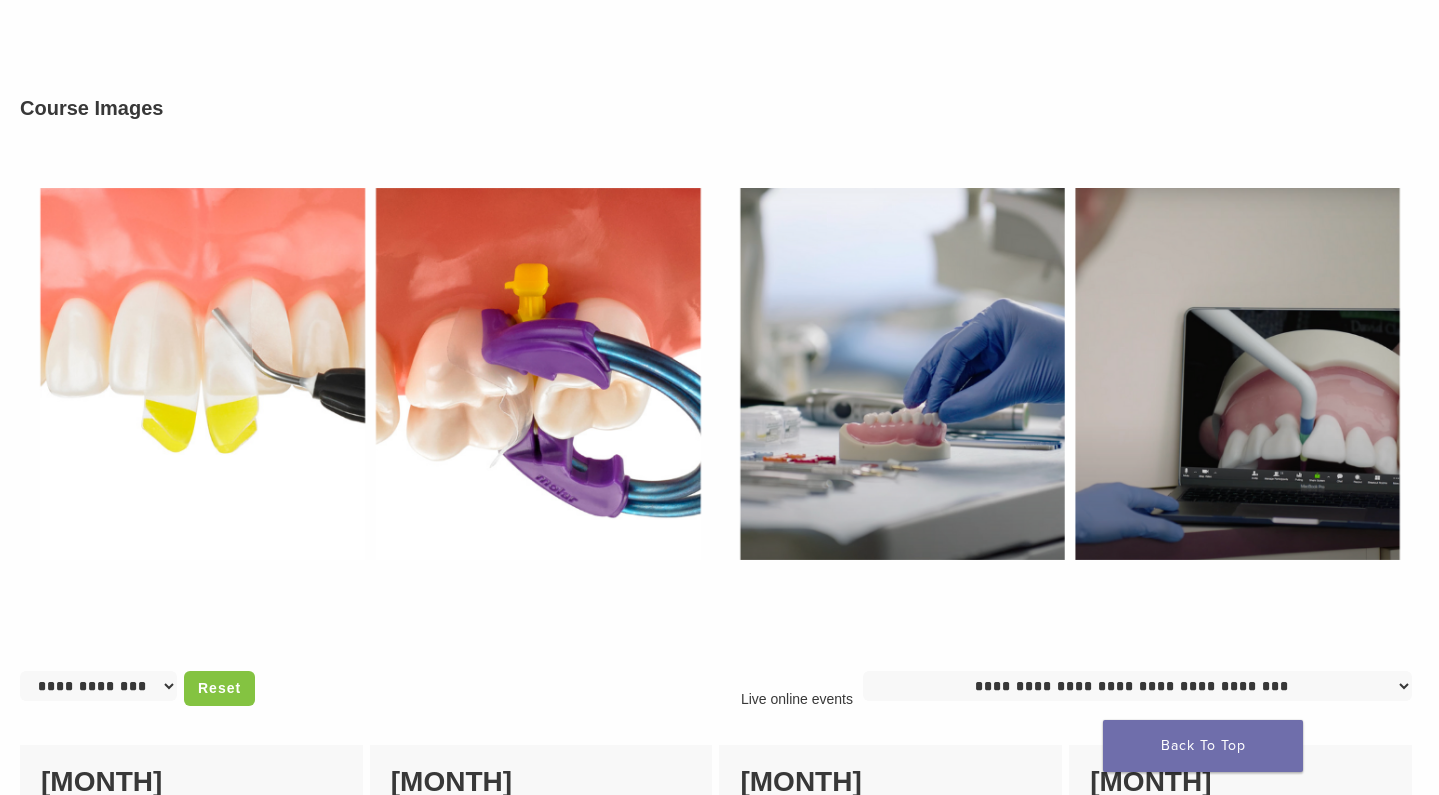 scroll, scrollTop: 1065, scrollLeft: 0, axis: vertical 